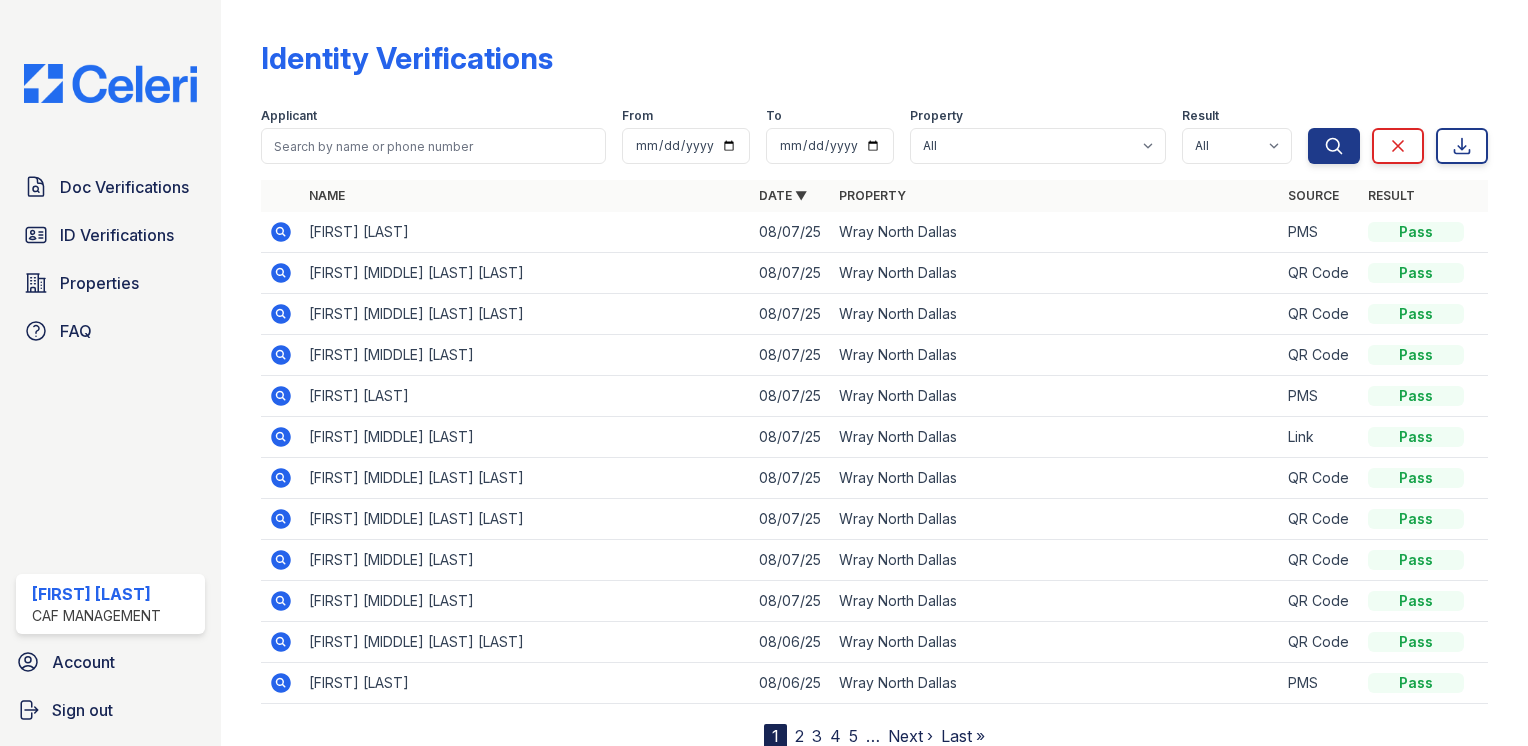 scroll, scrollTop: 0, scrollLeft: 0, axis: both 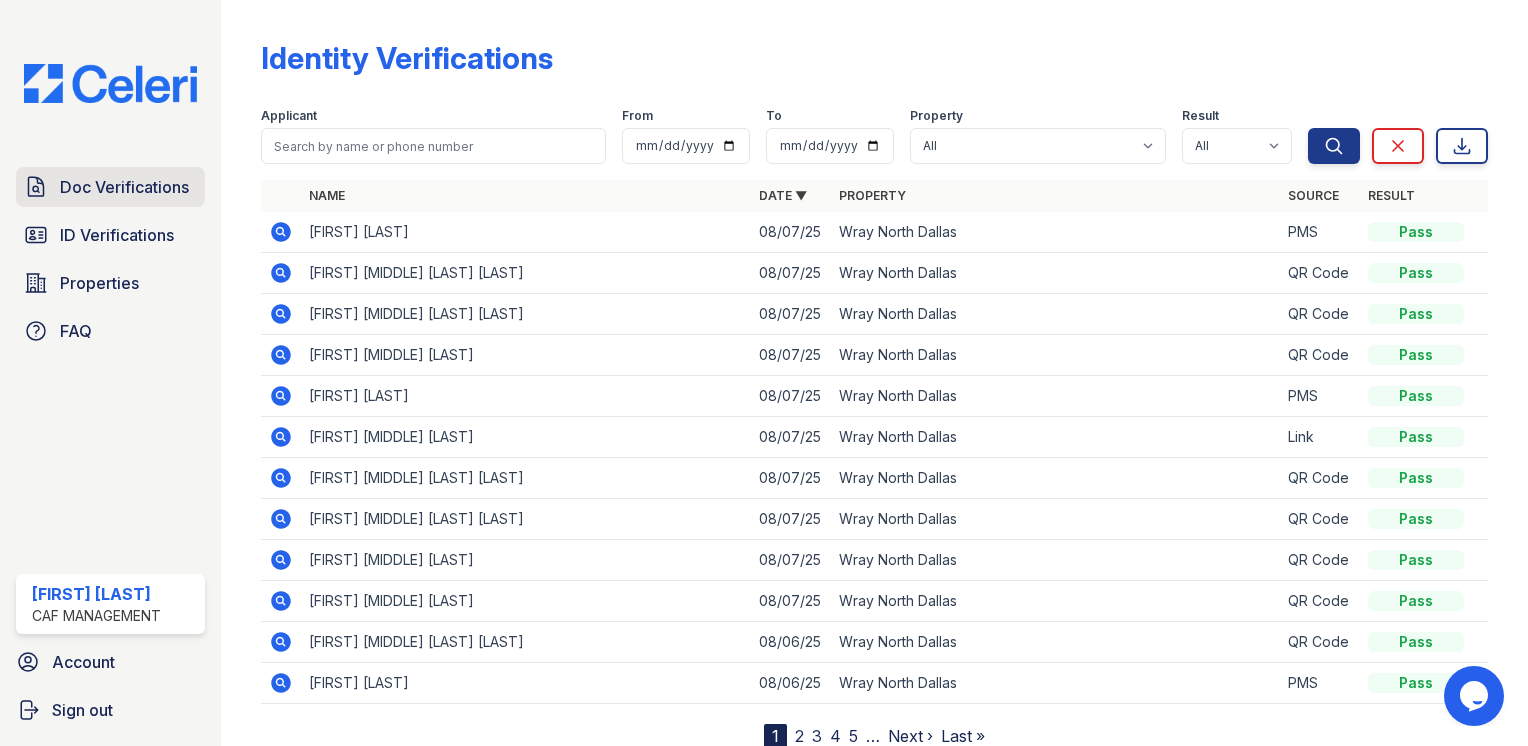 click on "Doc Verifications" at bounding box center [110, 187] 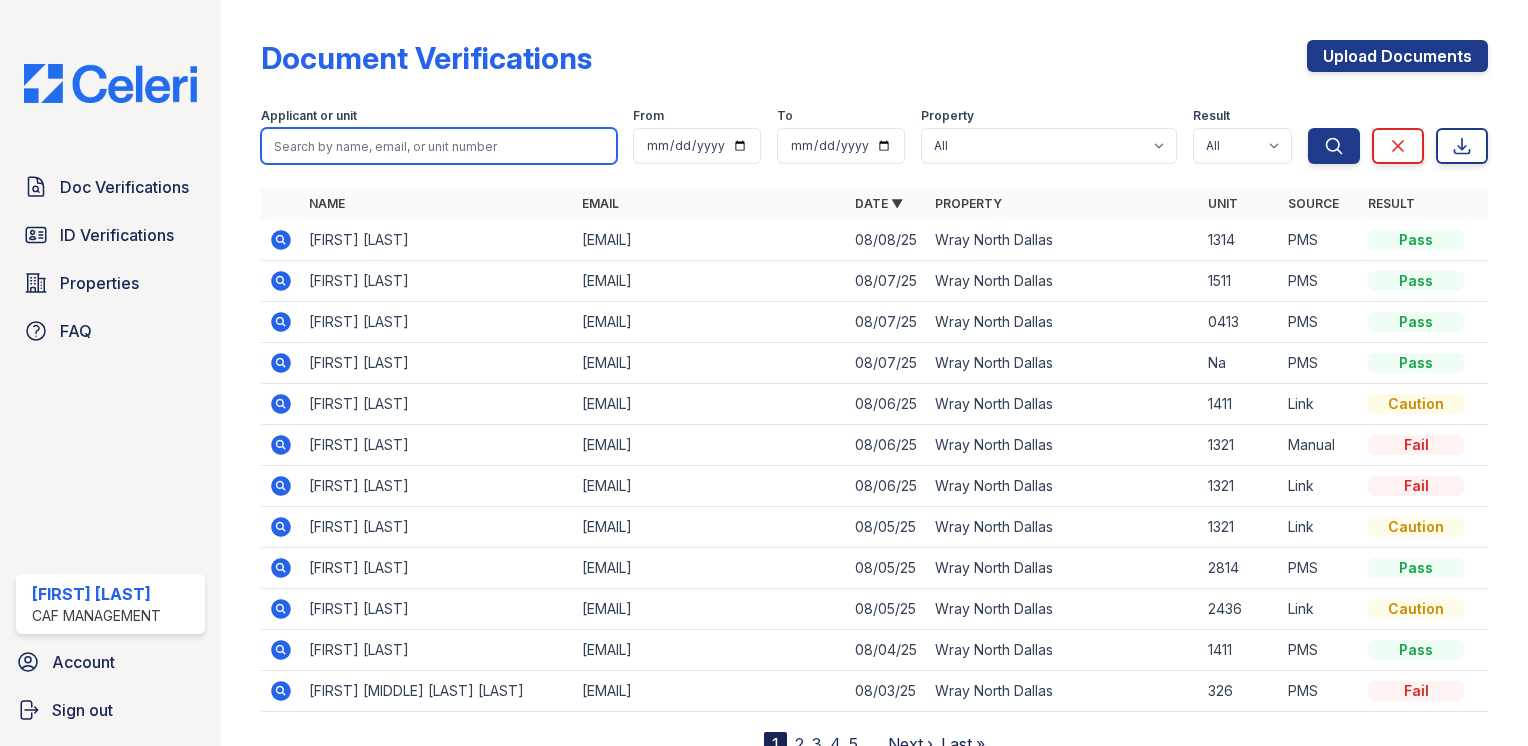 click at bounding box center [439, 146] 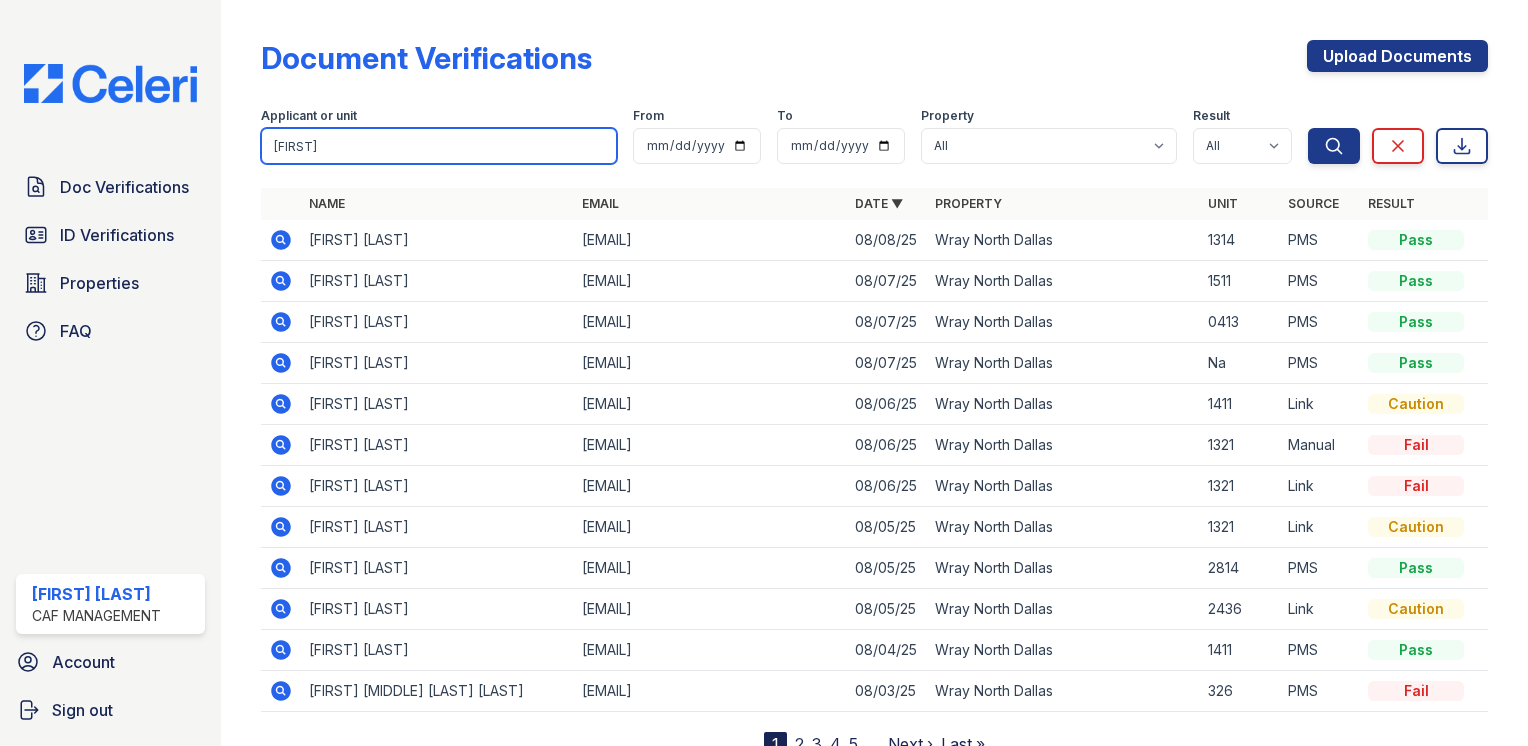 type on "andrew fuller" 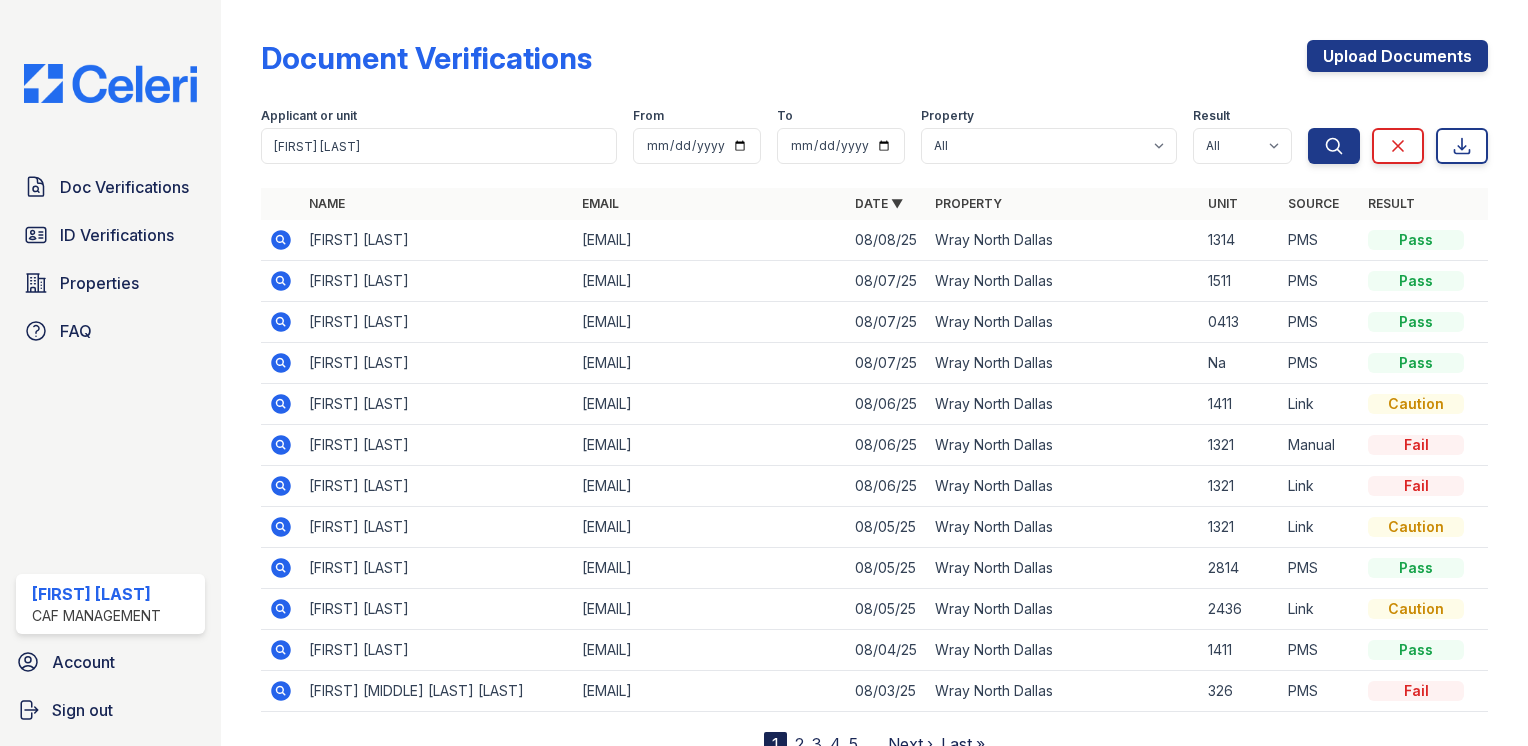 click 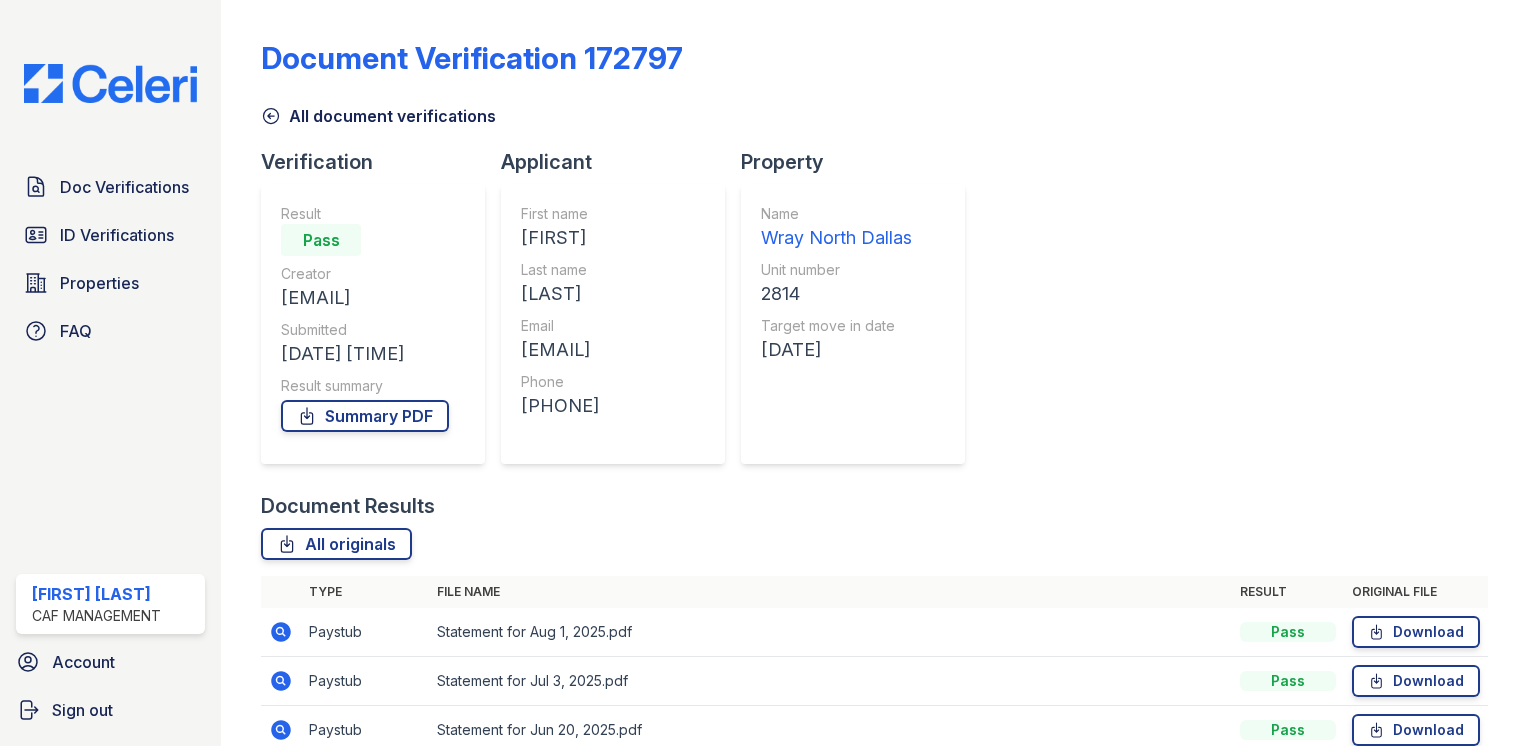 scroll, scrollTop: 0, scrollLeft: 0, axis: both 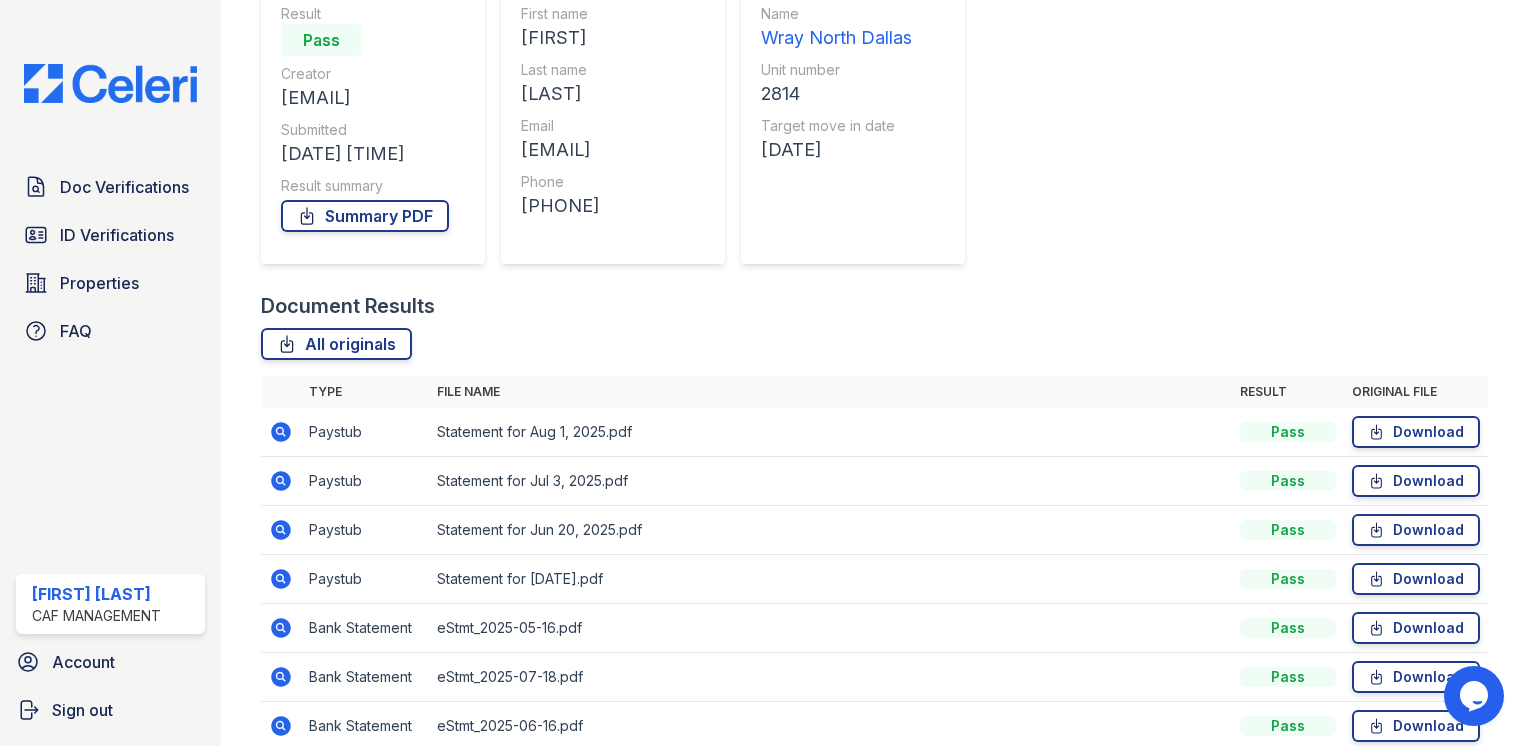 click 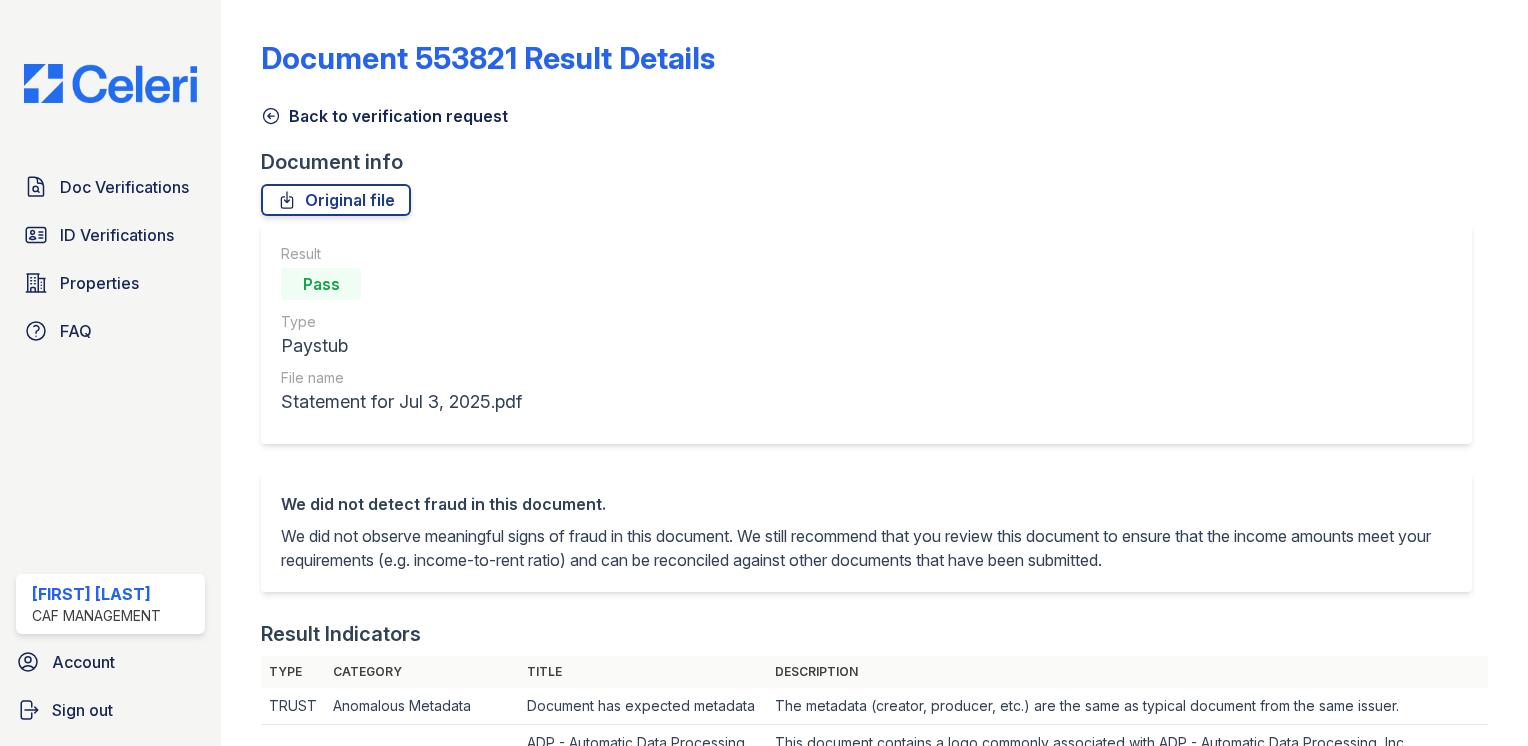 scroll, scrollTop: 0, scrollLeft: 0, axis: both 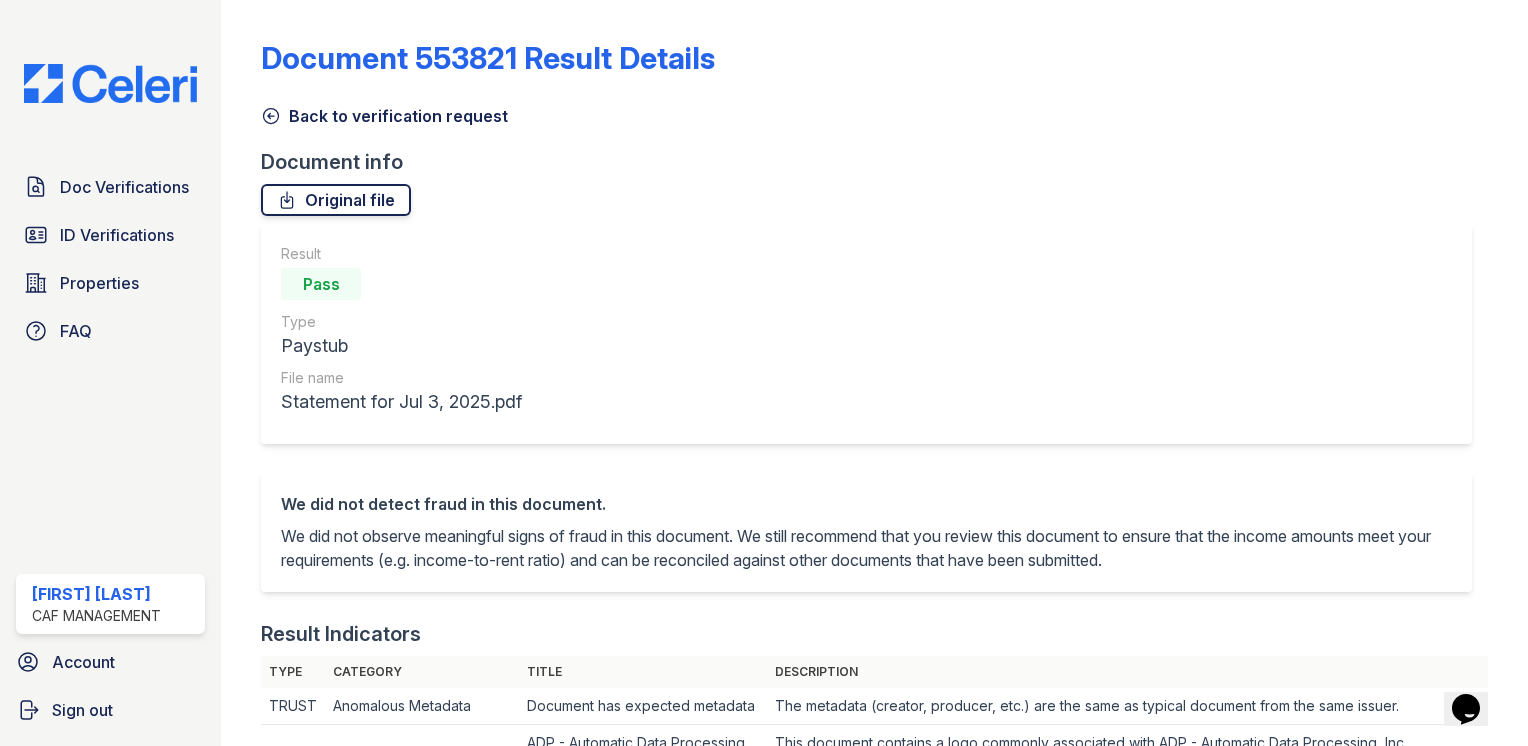 click on "Original file" at bounding box center [336, 200] 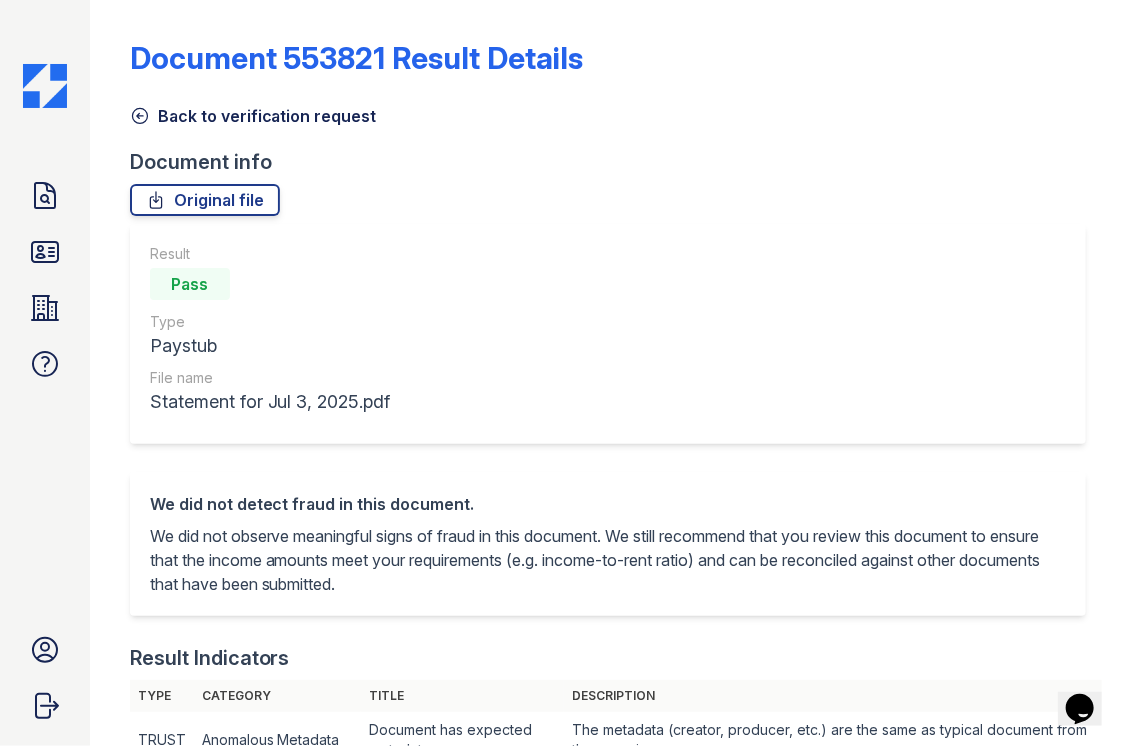 click on "Back to verification request" at bounding box center (253, 116) 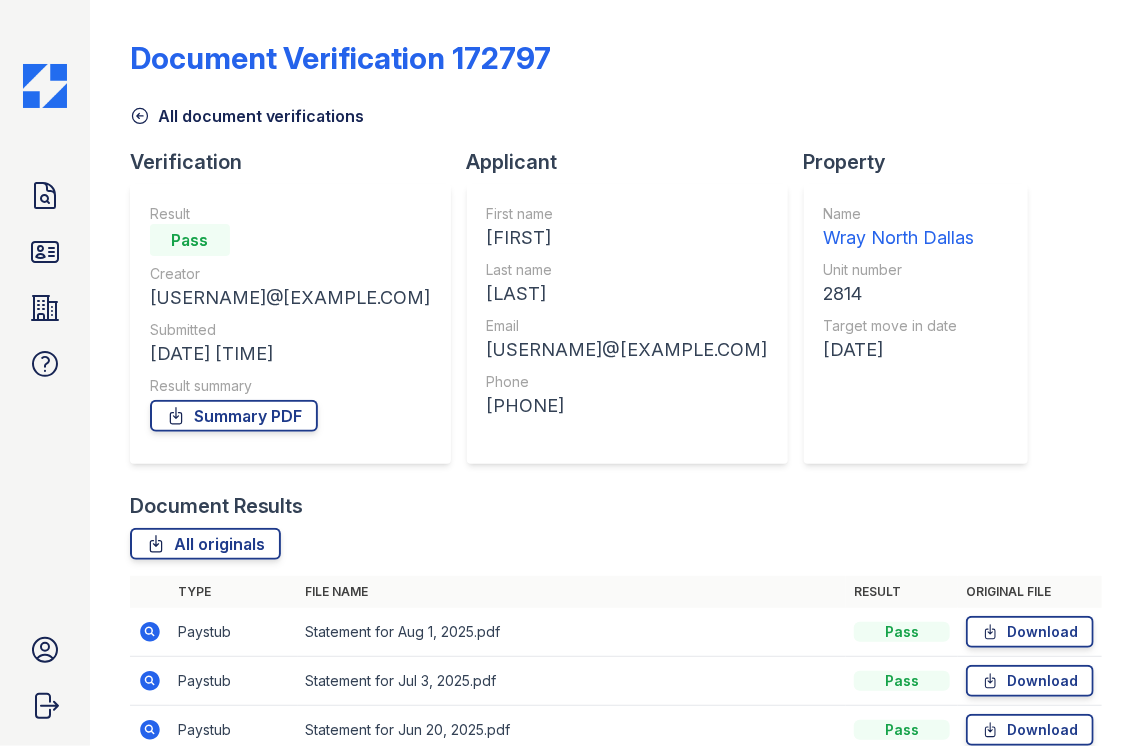scroll, scrollTop: 100, scrollLeft: 0, axis: vertical 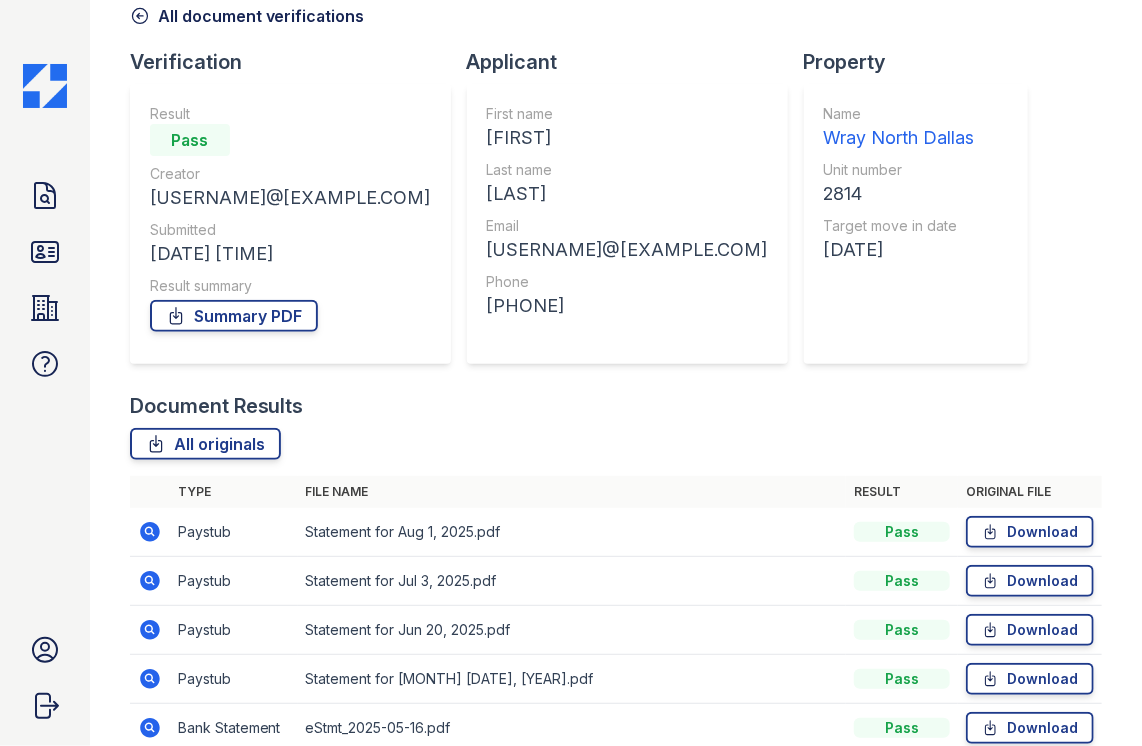 click 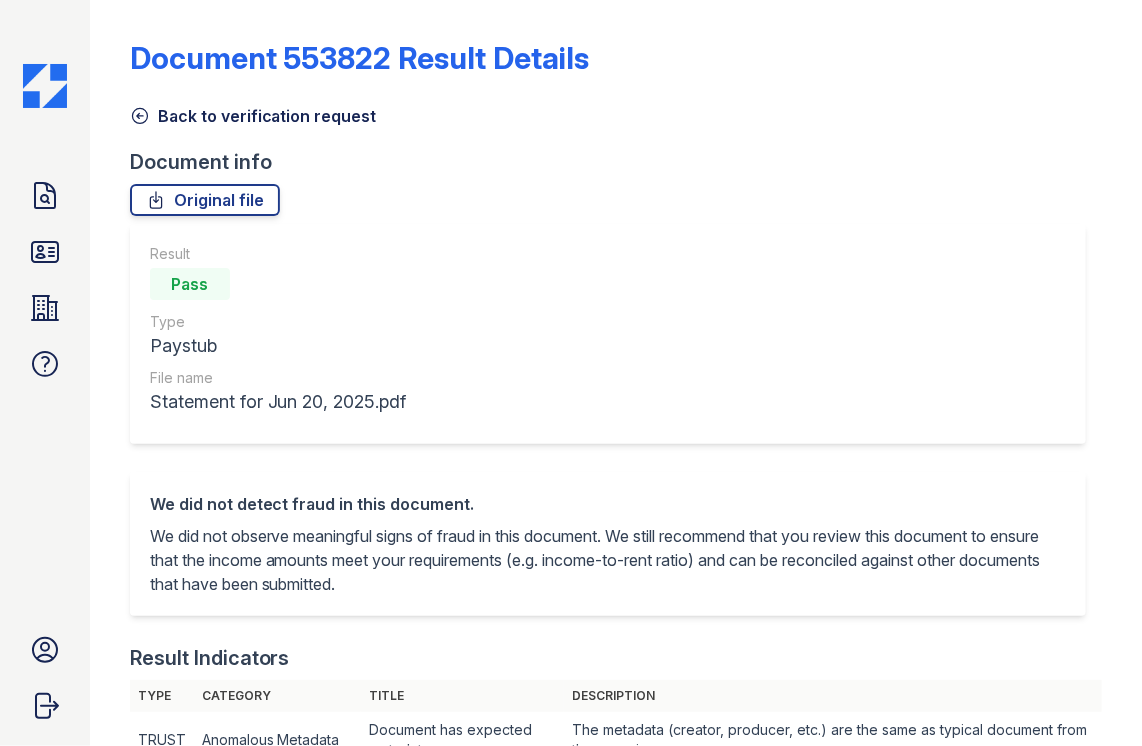 scroll, scrollTop: 0, scrollLeft: 0, axis: both 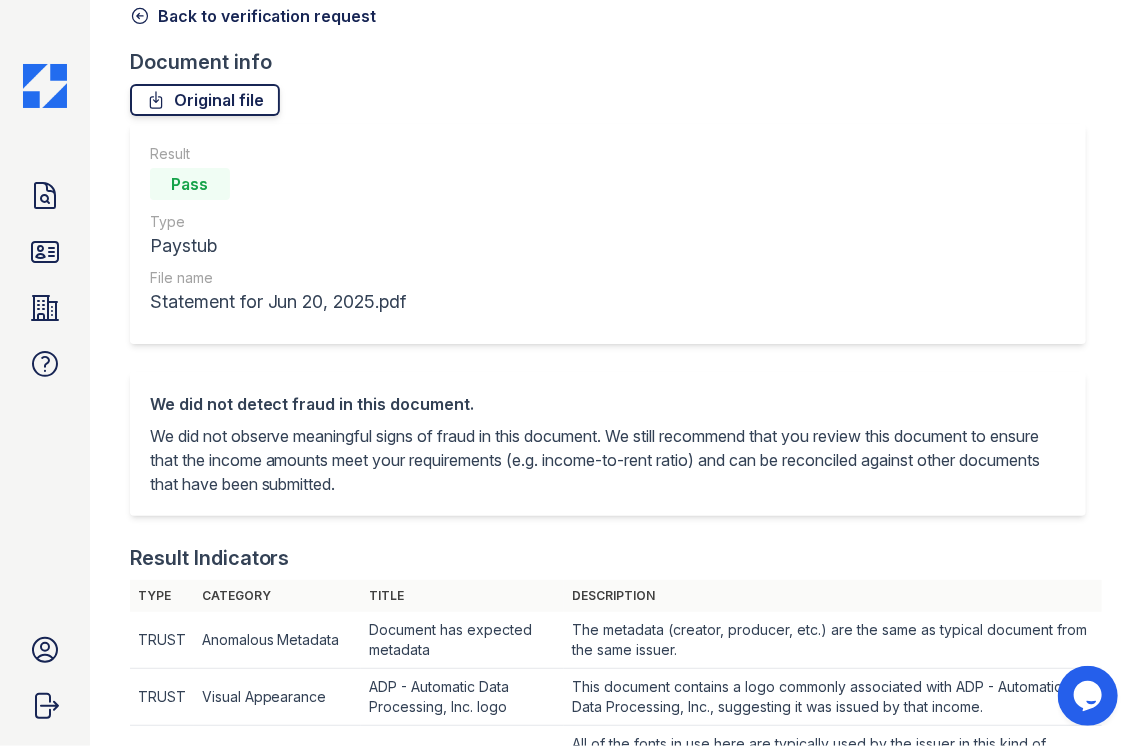 click on "Original file" at bounding box center [205, 100] 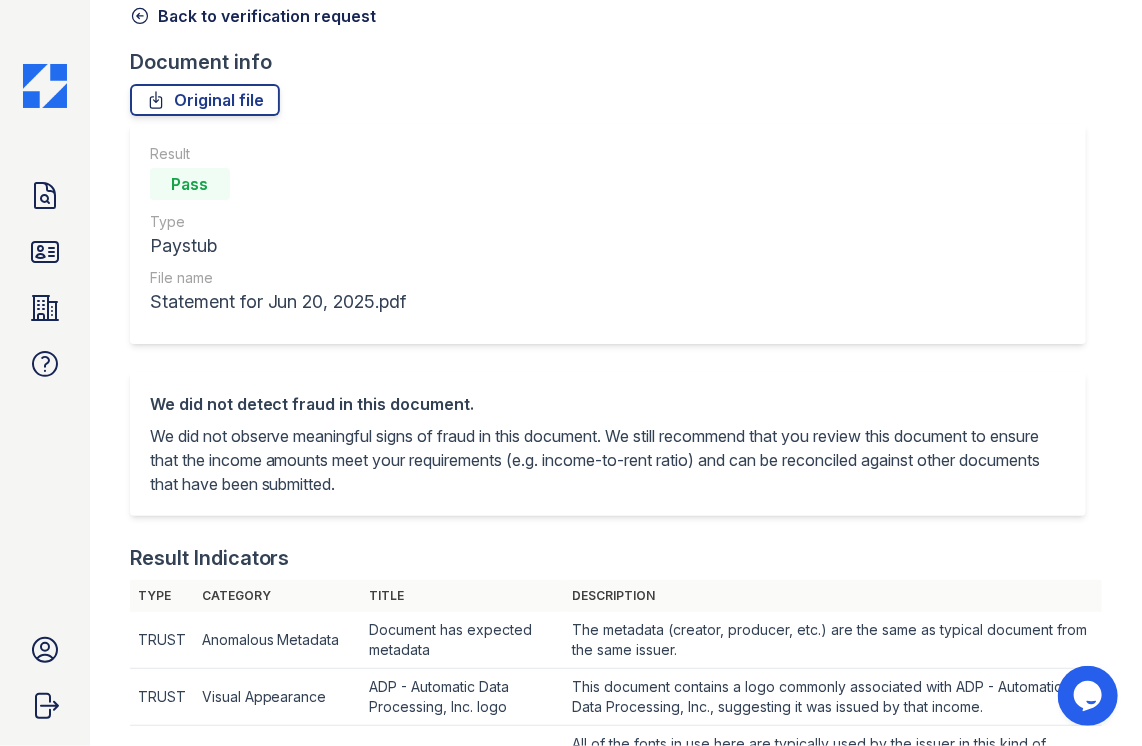 scroll, scrollTop: 0, scrollLeft: 0, axis: both 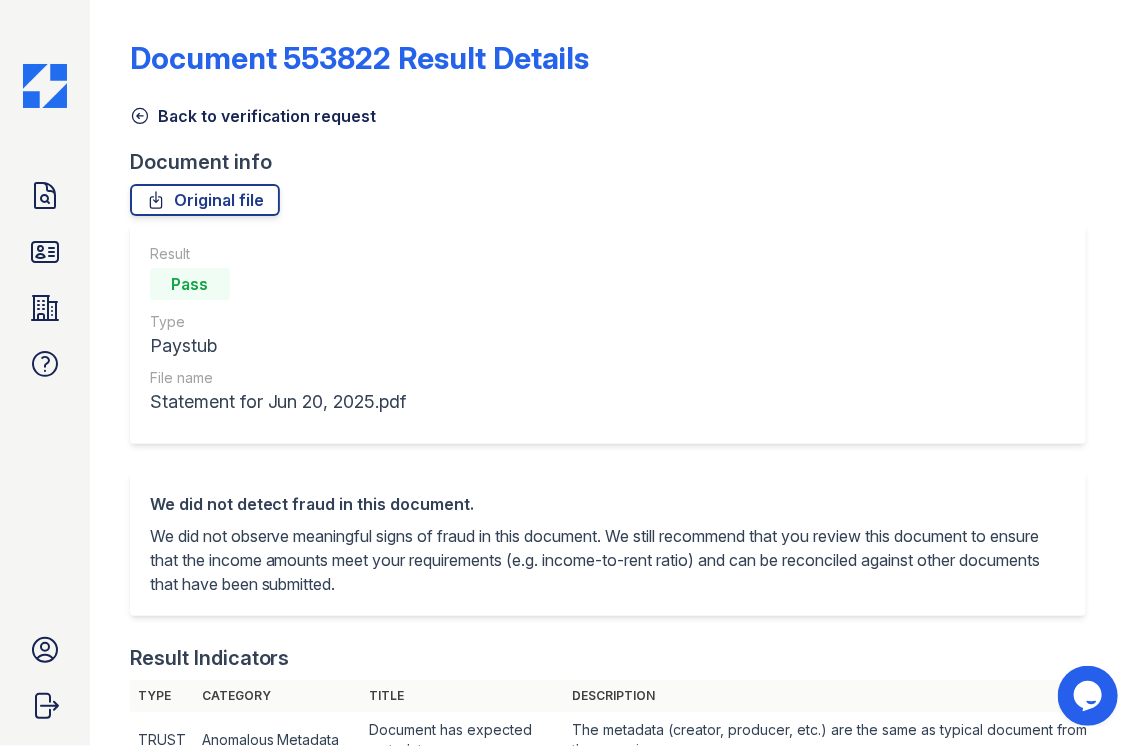 click 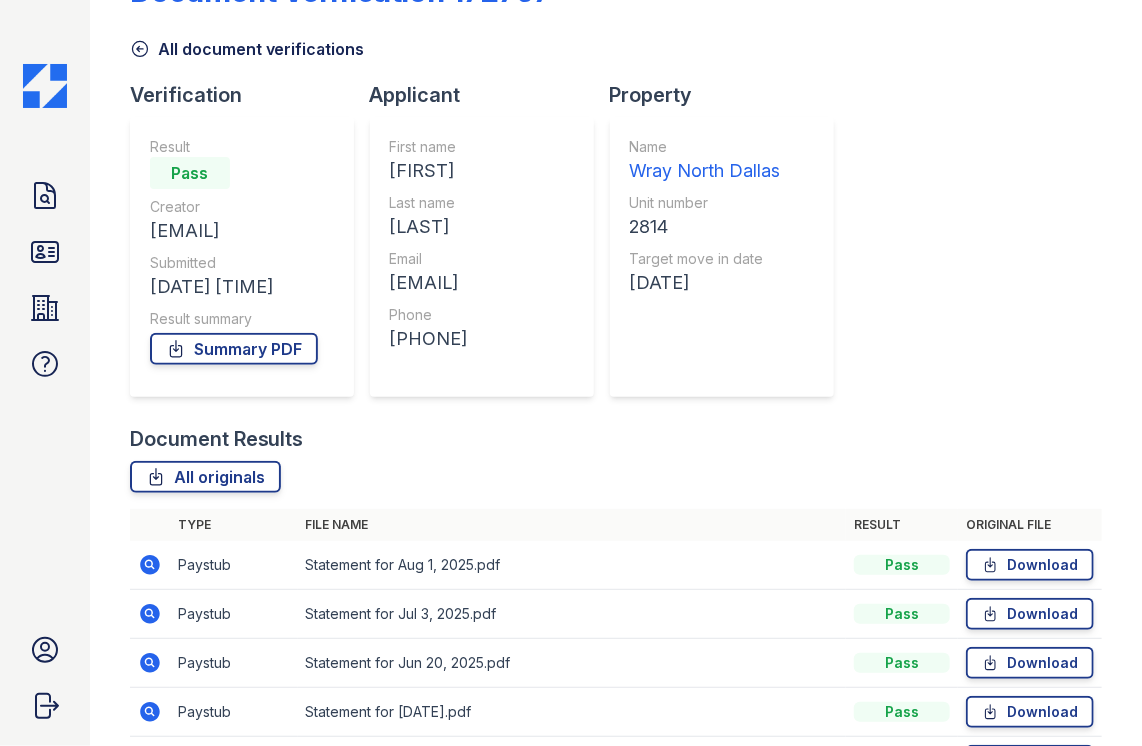 scroll, scrollTop: 200, scrollLeft: 0, axis: vertical 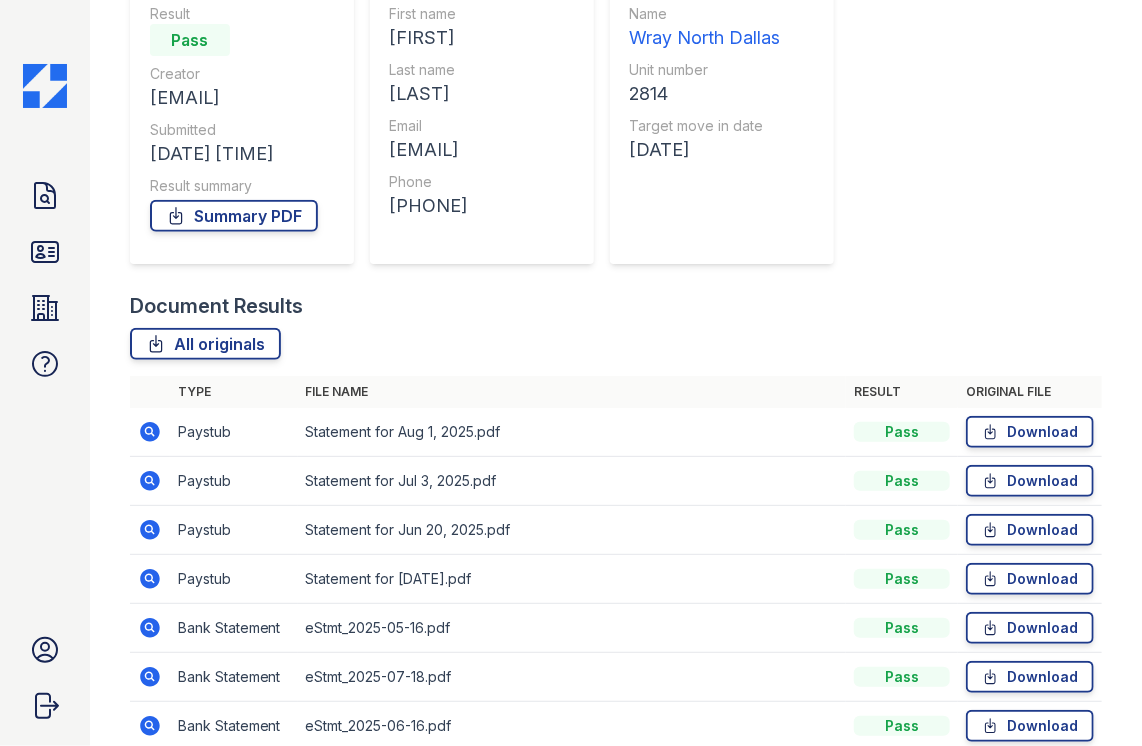 click 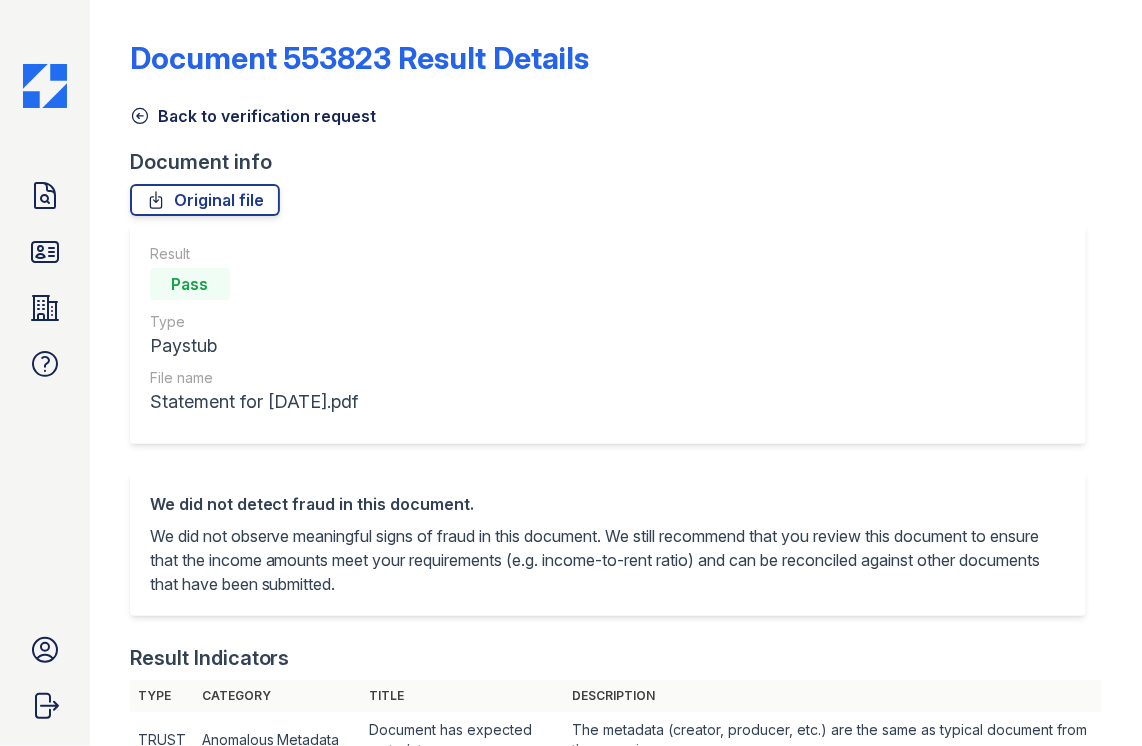 scroll, scrollTop: 0, scrollLeft: 0, axis: both 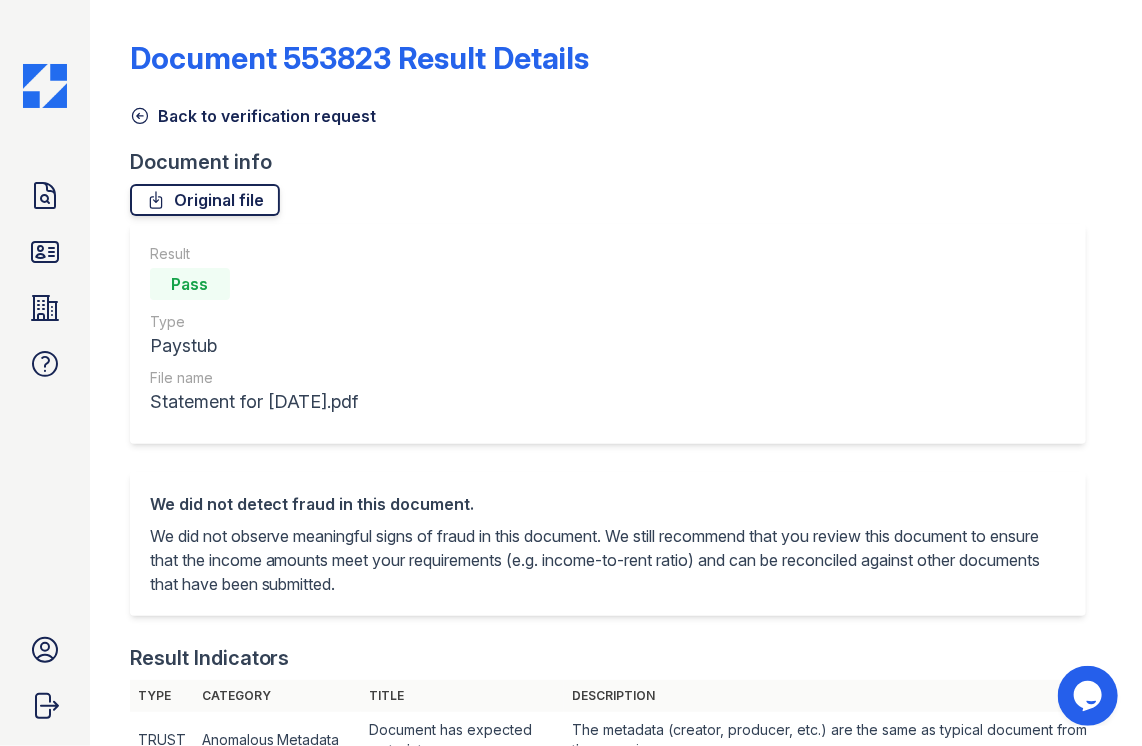 click on "Original file" at bounding box center (205, 200) 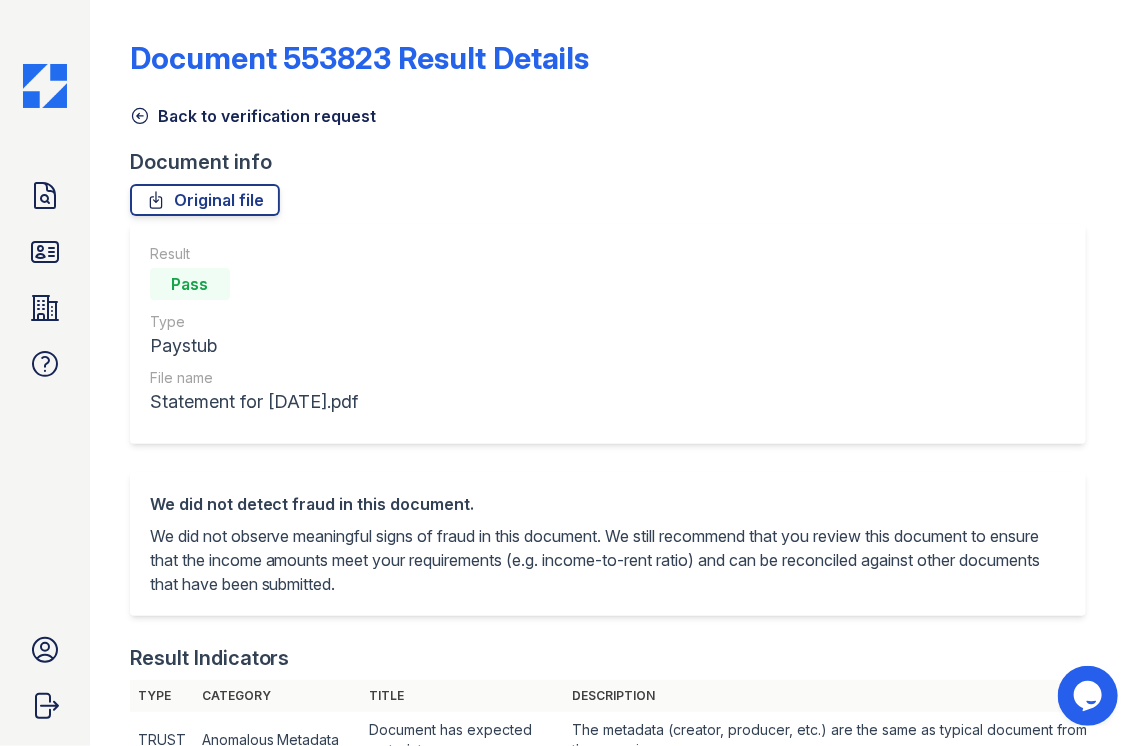 click 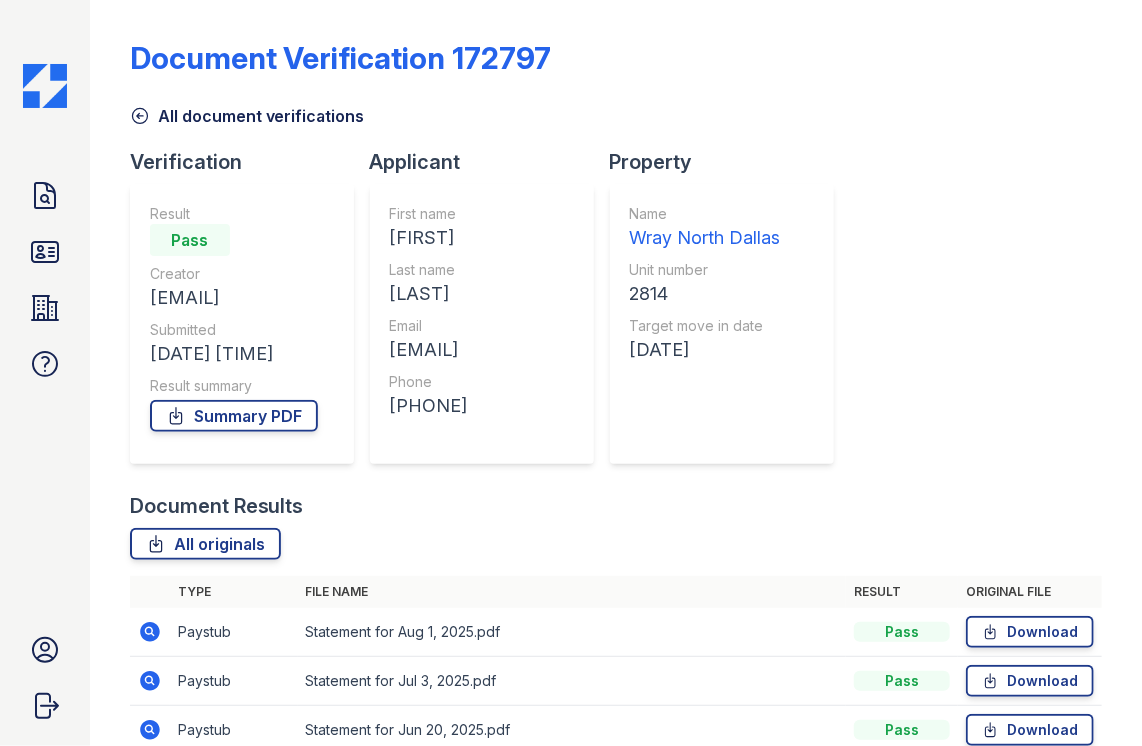 click 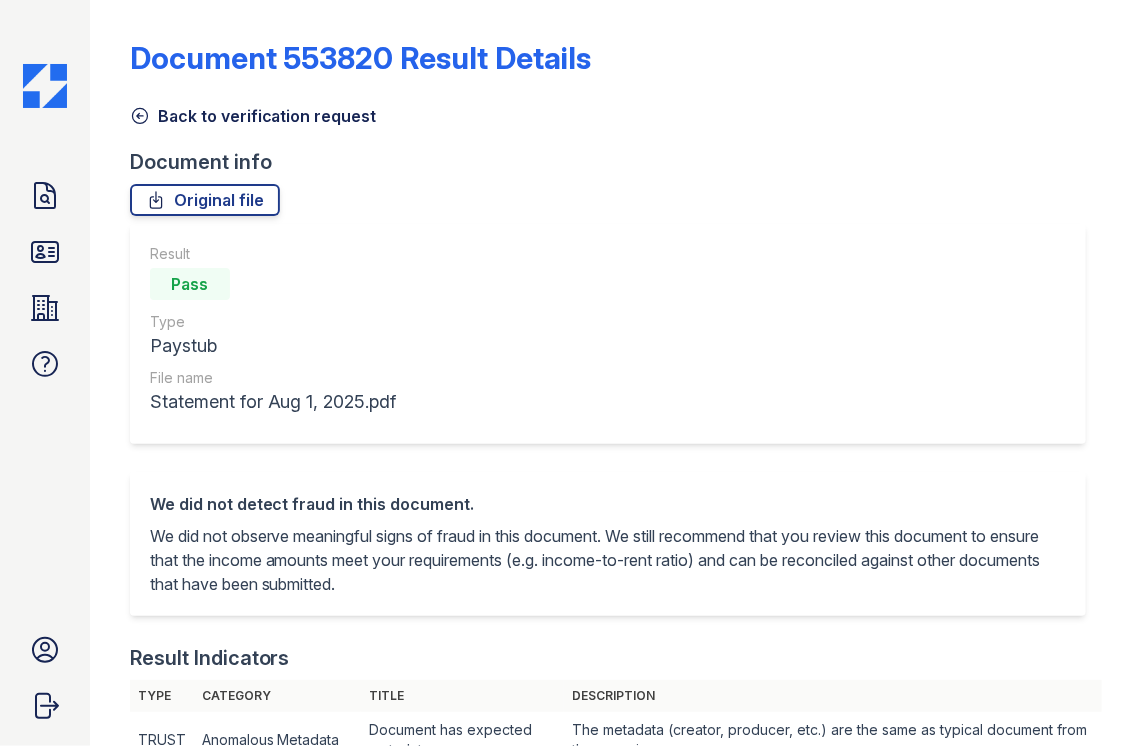 scroll, scrollTop: 0, scrollLeft: 0, axis: both 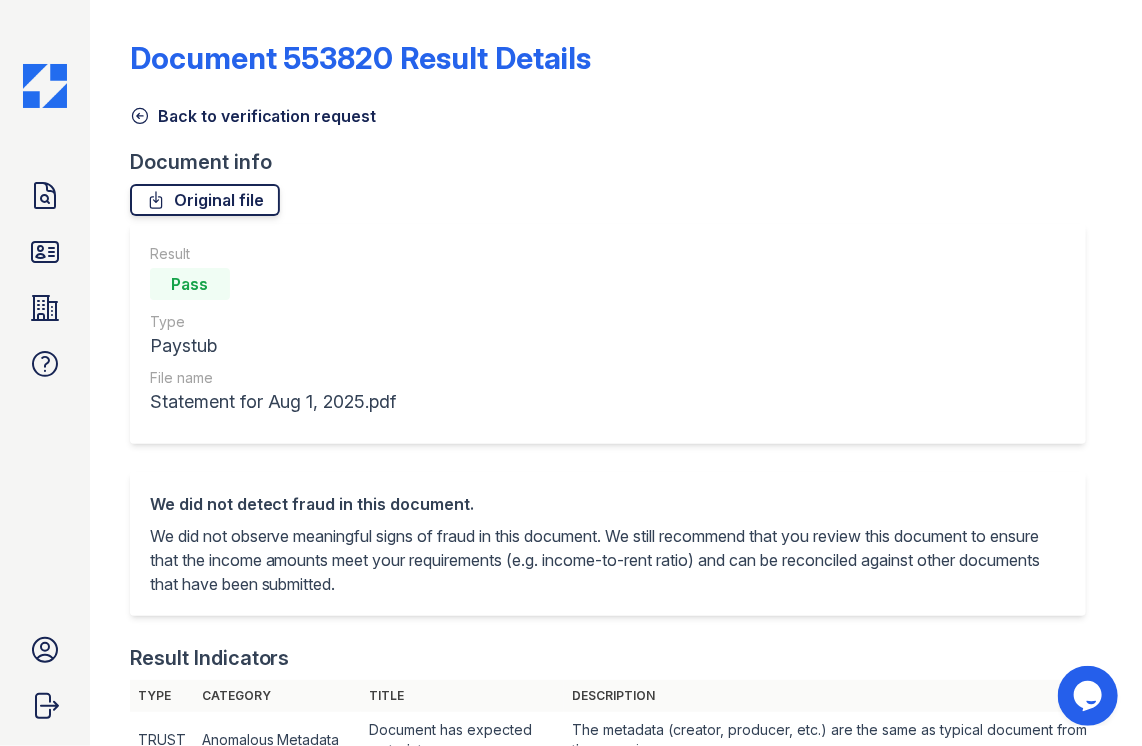 click on "Original file" at bounding box center (205, 200) 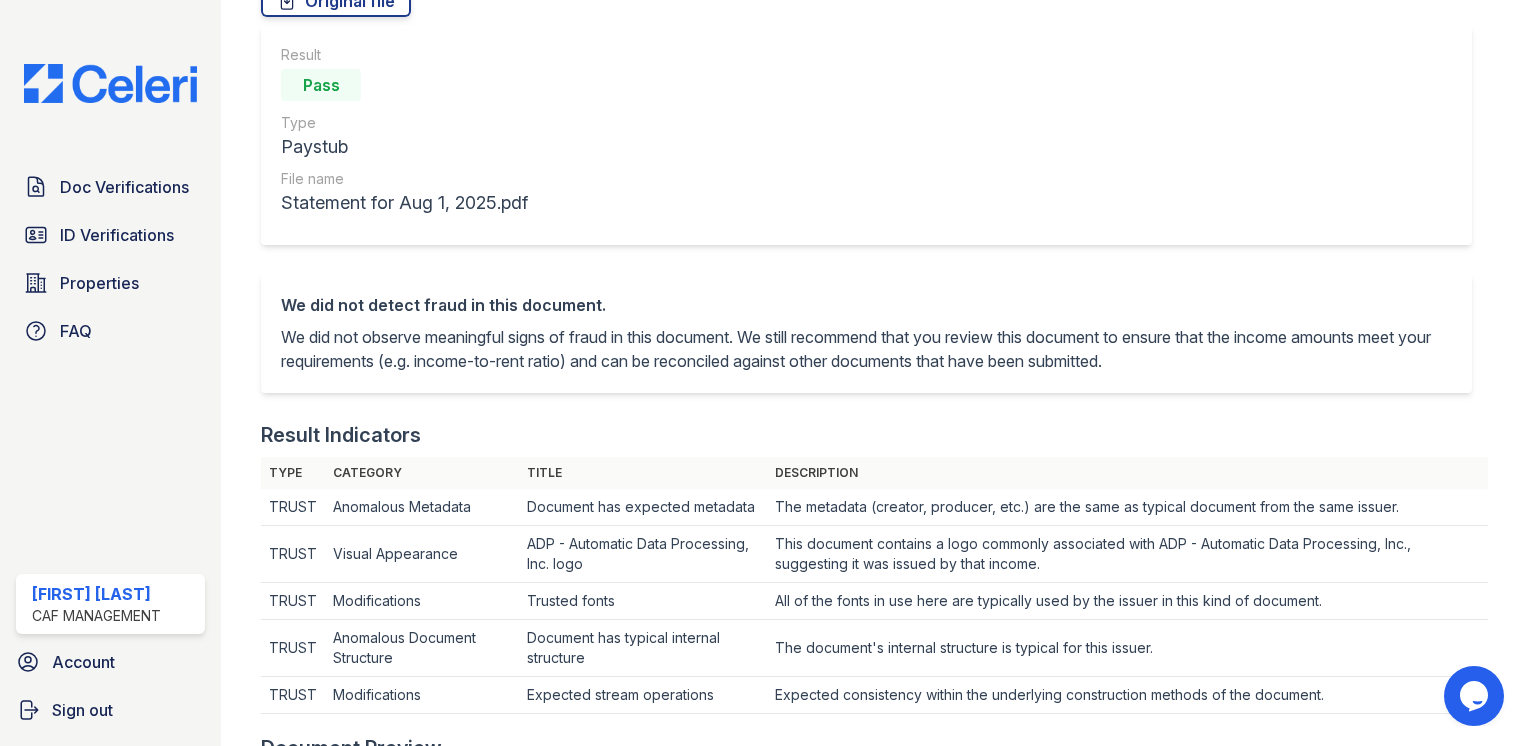 scroll, scrollTop: 200, scrollLeft: 0, axis: vertical 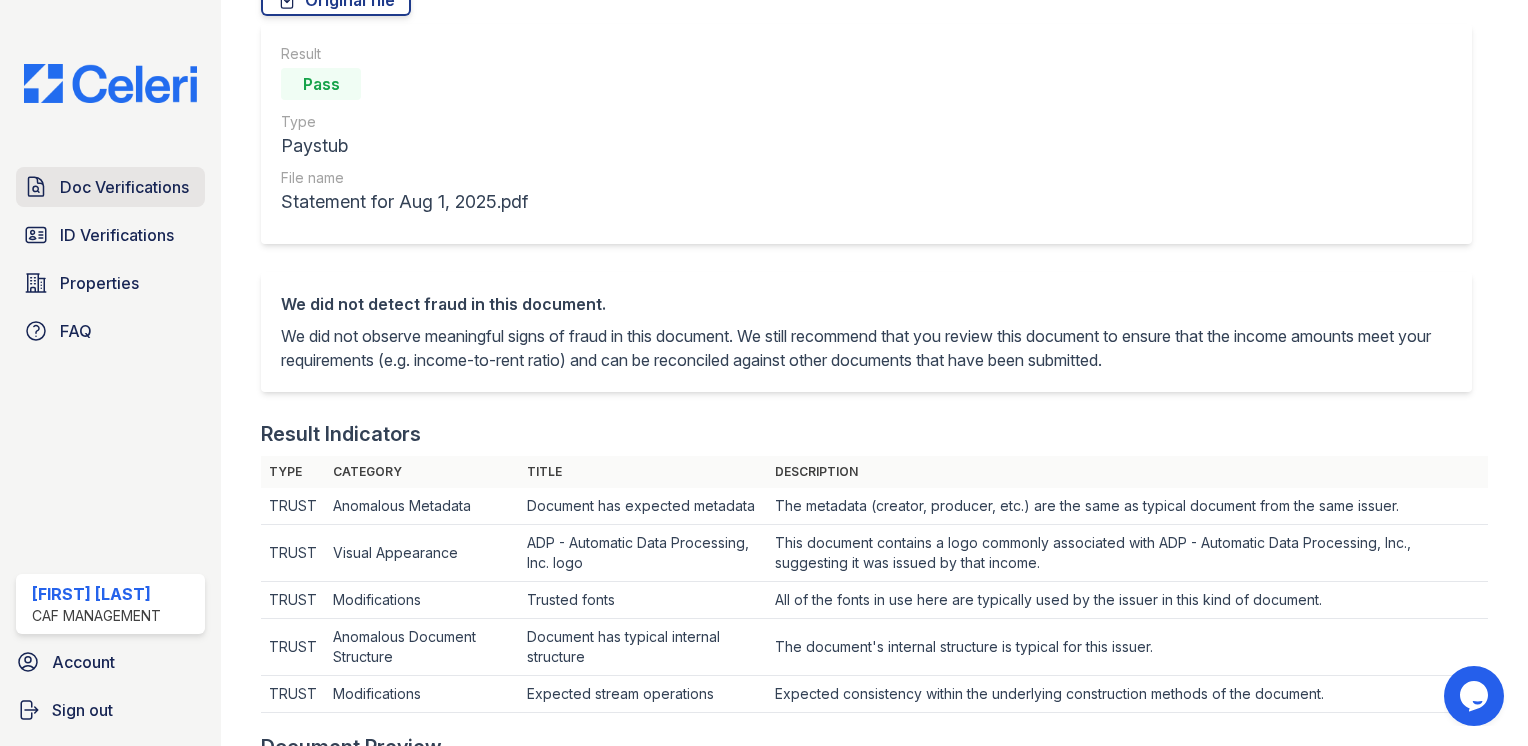 click on "Doc Verifications" at bounding box center [124, 187] 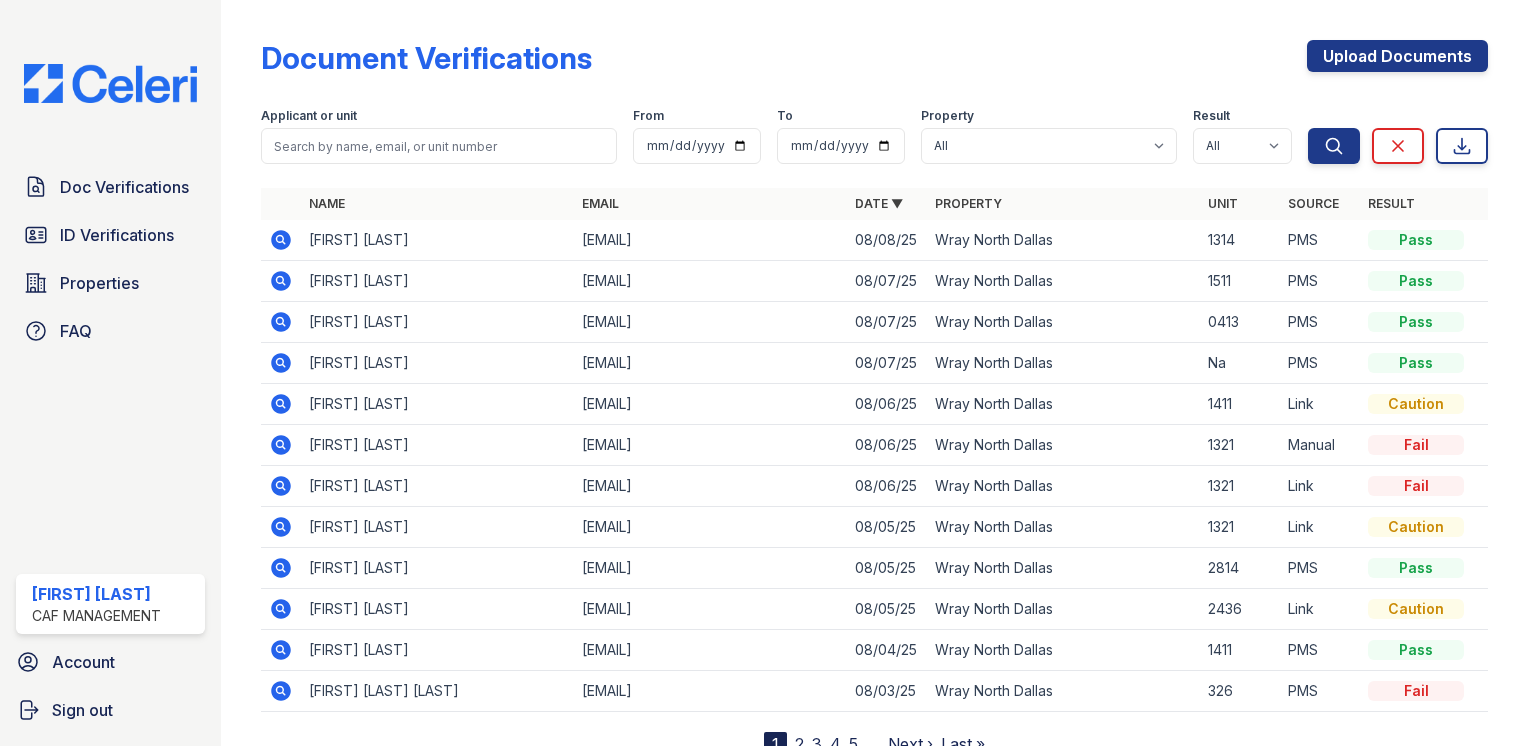 click 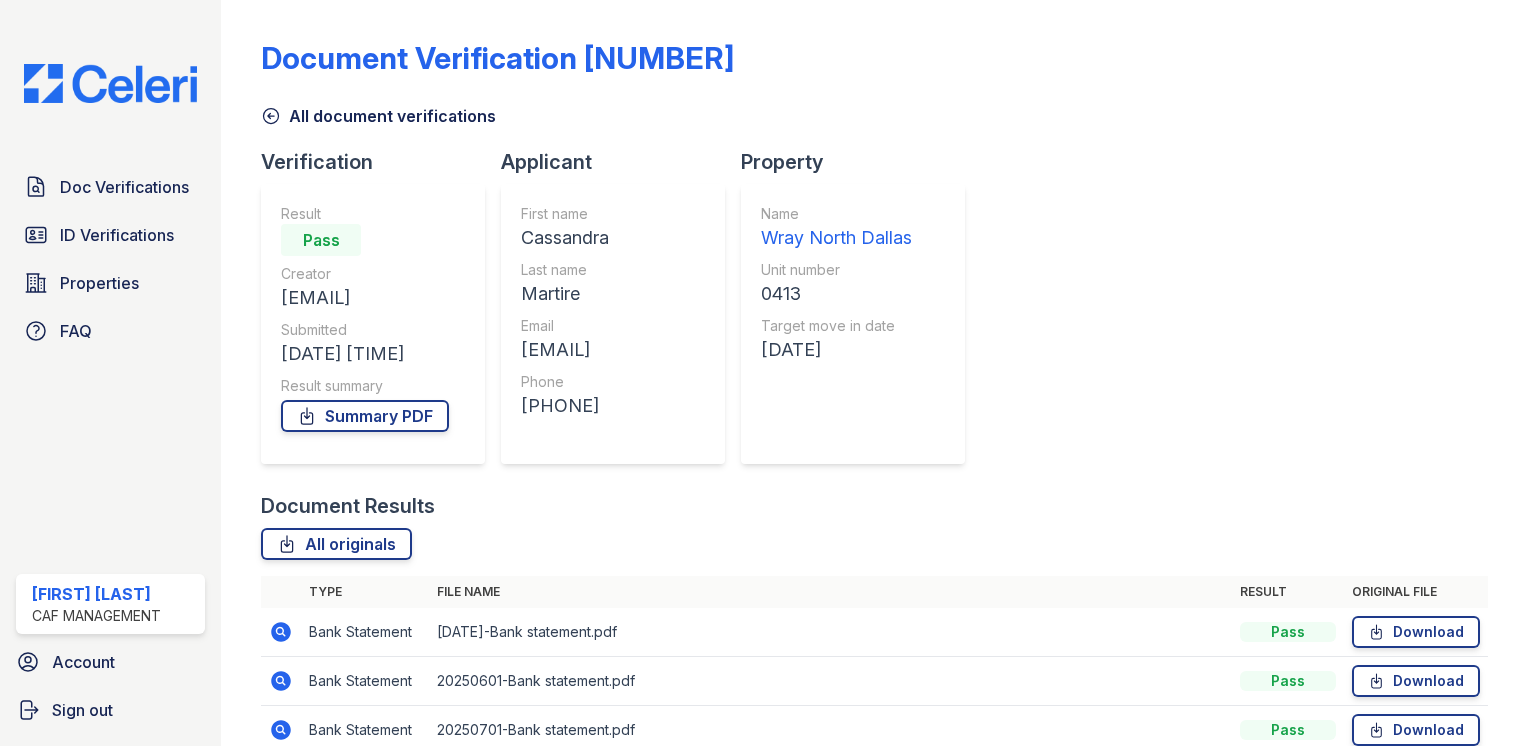 scroll, scrollTop: 0, scrollLeft: 0, axis: both 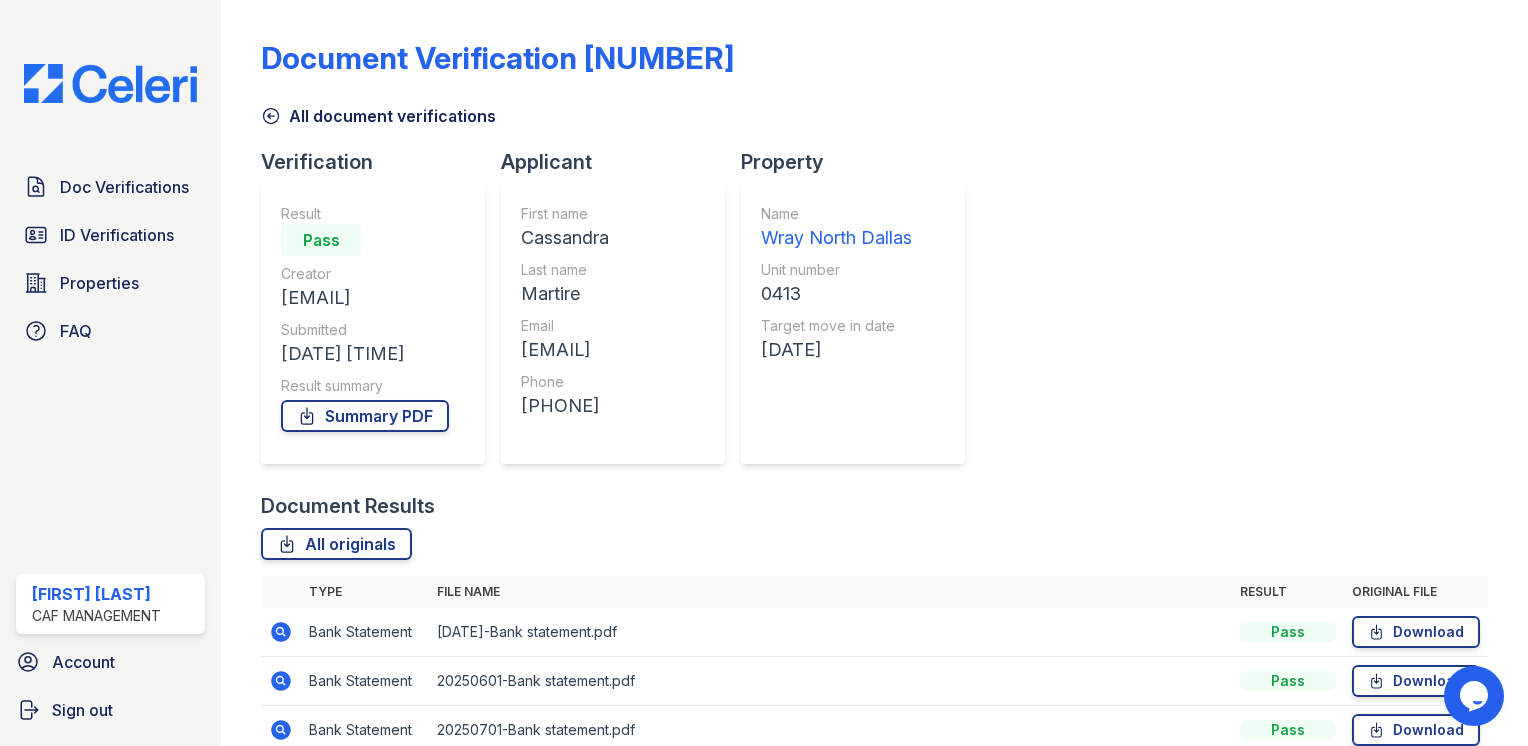 click on "Summary PDF" at bounding box center (365, 416) 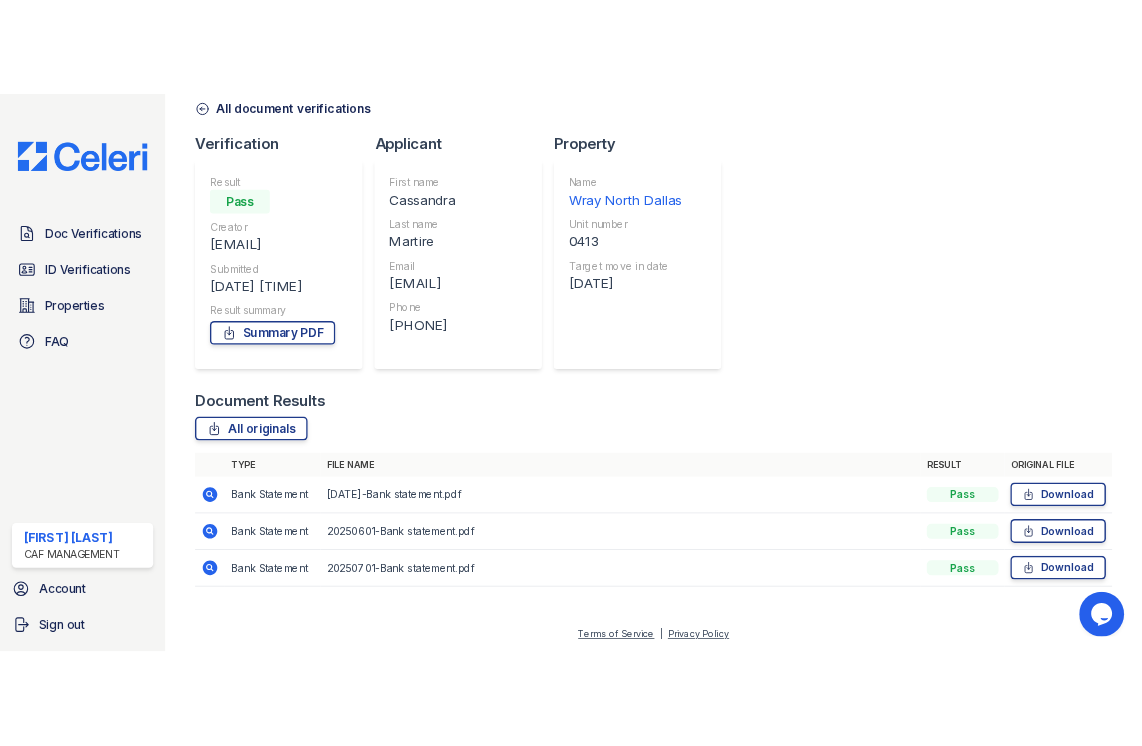 scroll, scrollTop: 0, scrollLeft: 0, axis: both 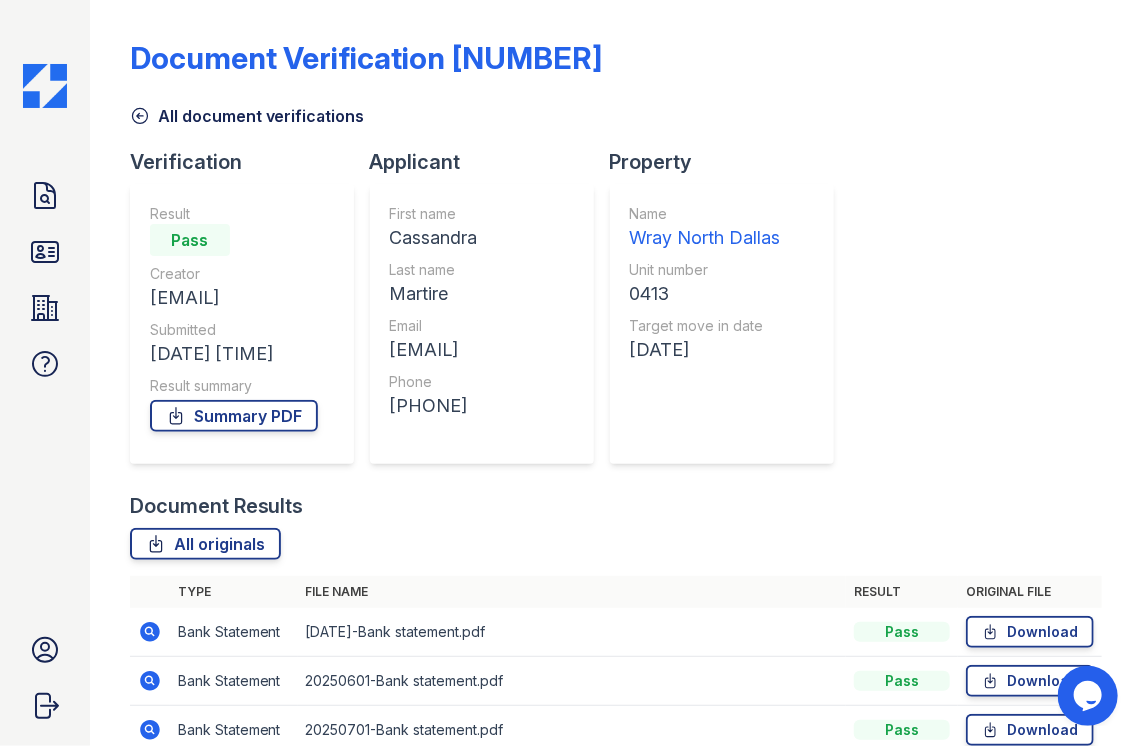 click on "Doc Verifications
ID Verifications
Properties
FAQ
[FIRST] [LAST]
[COMPANY] Management
Account
Sign out" at bounding box center [45, 373] 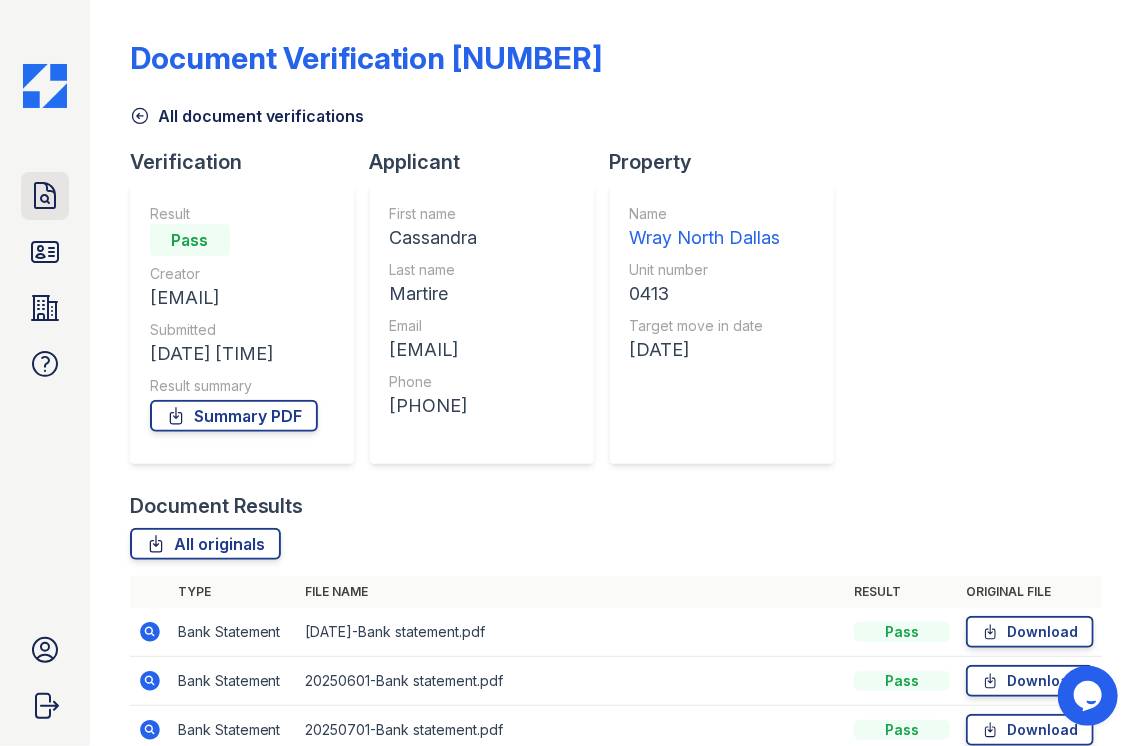 click 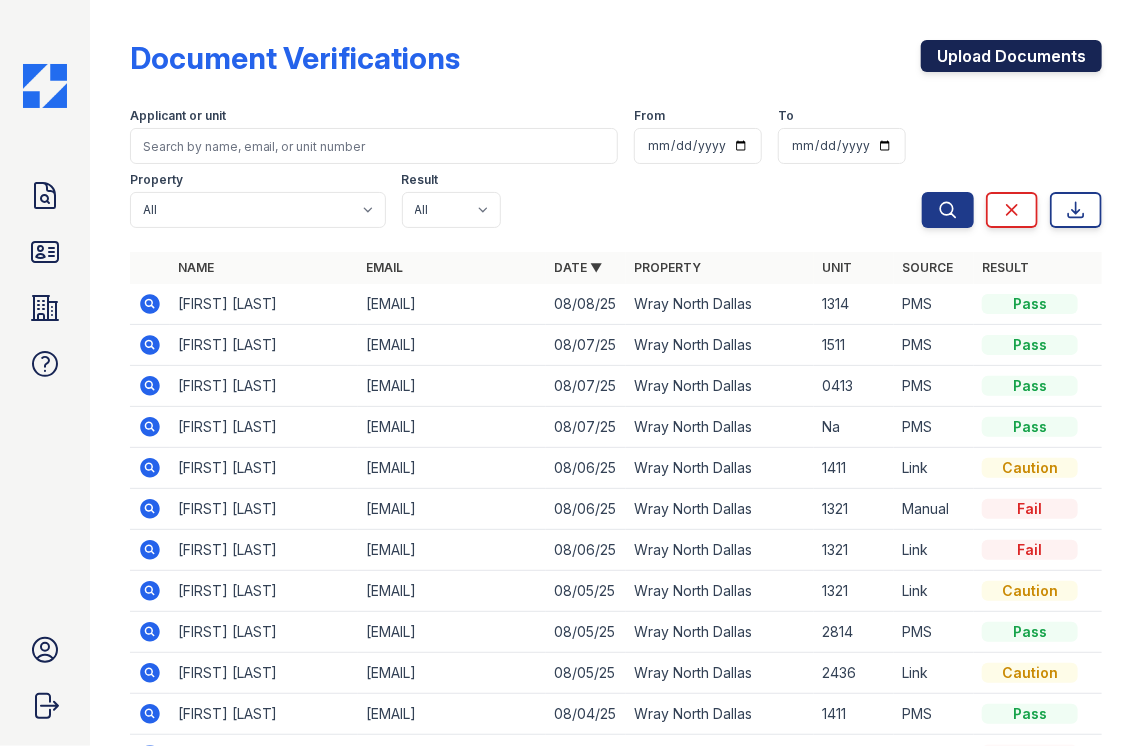 click on "Upload Documents" at bounding box center [1011, 56] 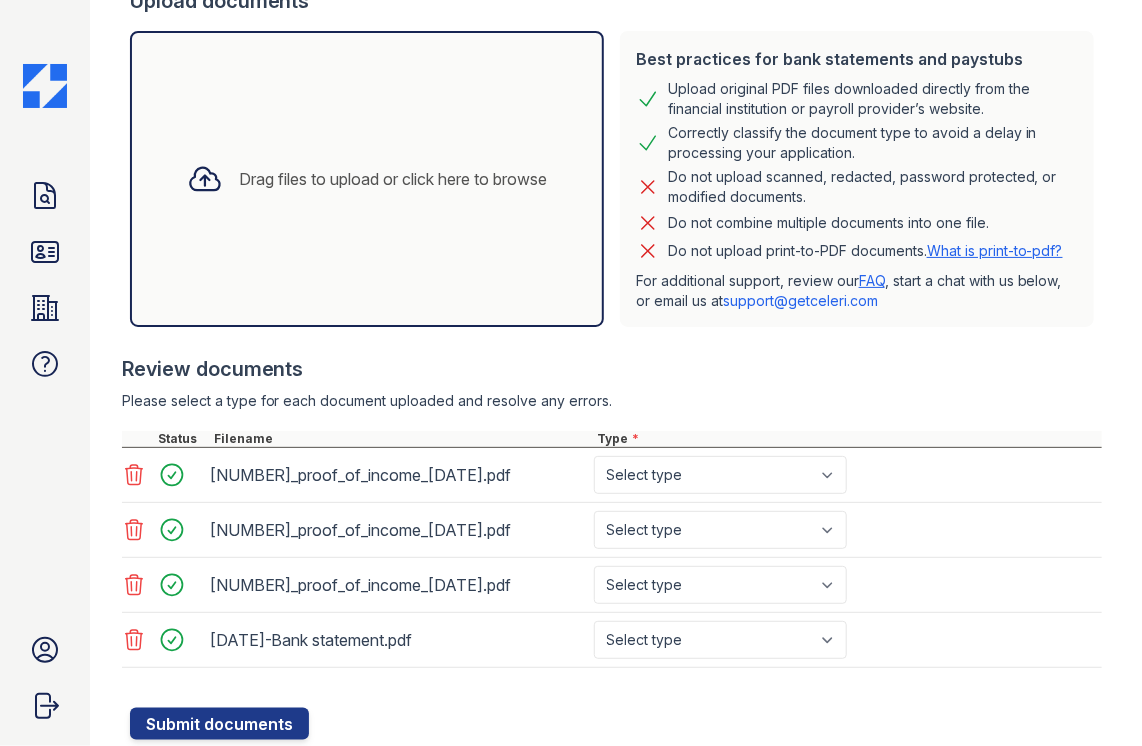 scroll, scrollTop: 475, scrollLeft: 0, axis: vertical 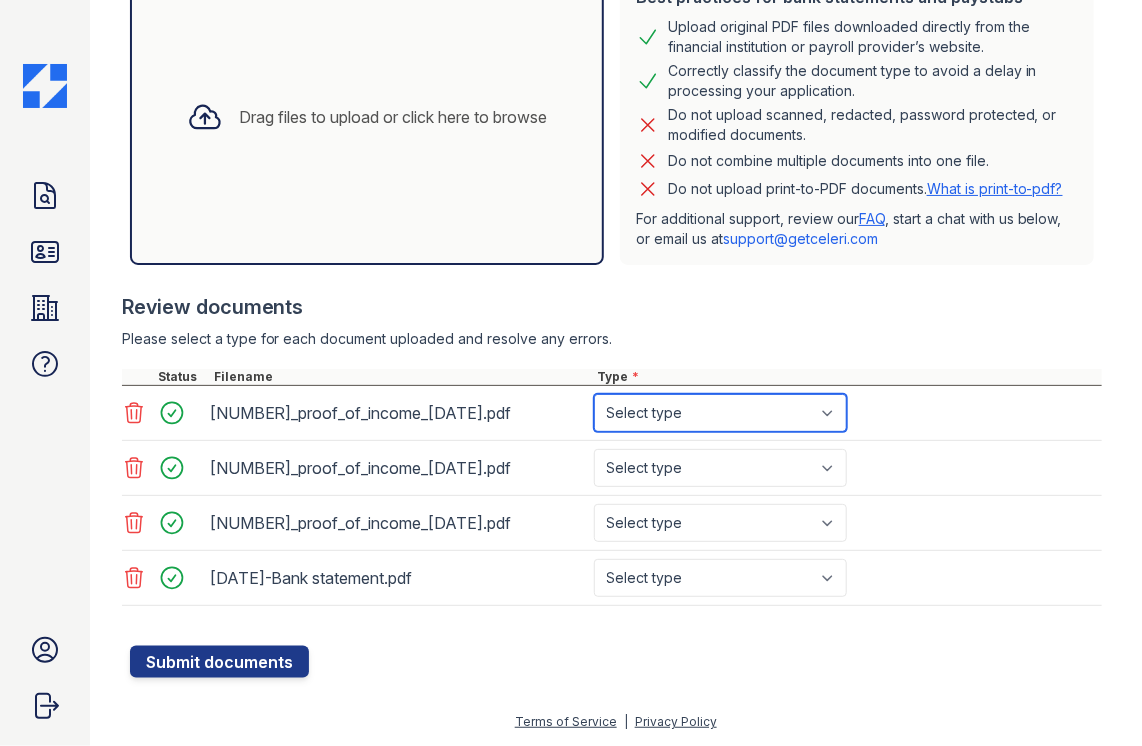 click on "Select type
Paystub
Bank Statement
Offer Letter
Tax Documents
Benefit Award Letter
Investment Account Statement
Other" at bounding box center [720, 413] 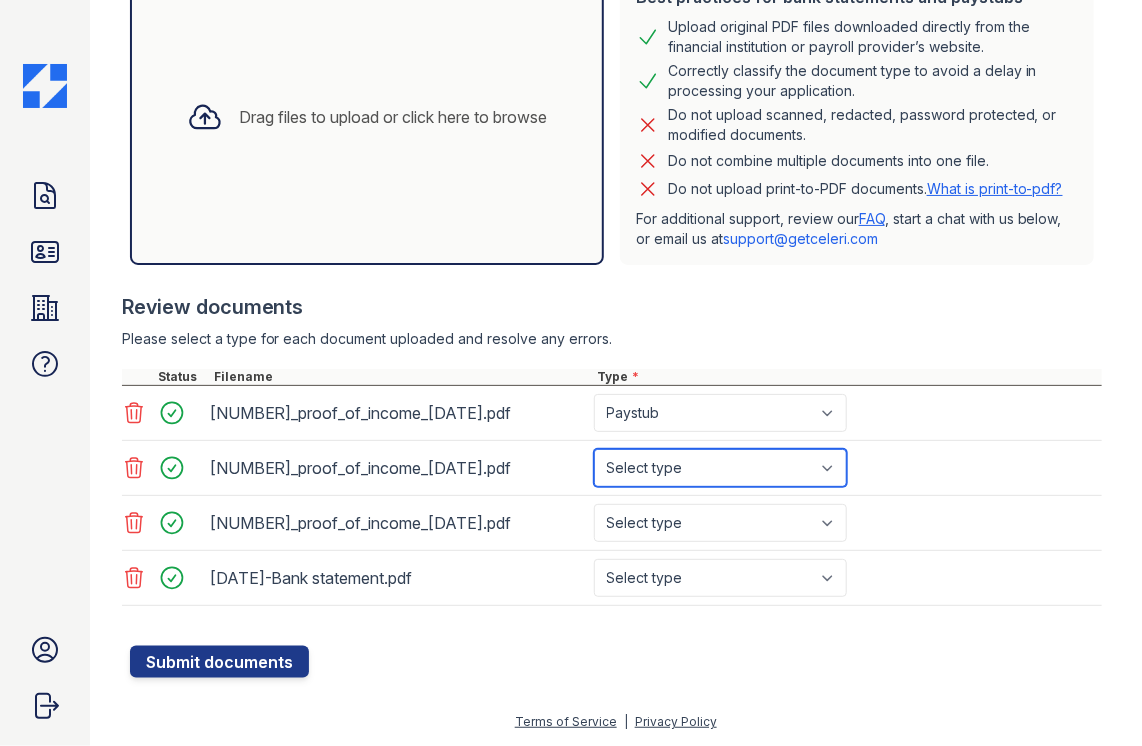 click on "Select type
Paystub
Bank Statement
Offer Letter
Tax Documents
Benefit Award Letter
Investment Account Statement
Other" at bounding box center (720, 468) 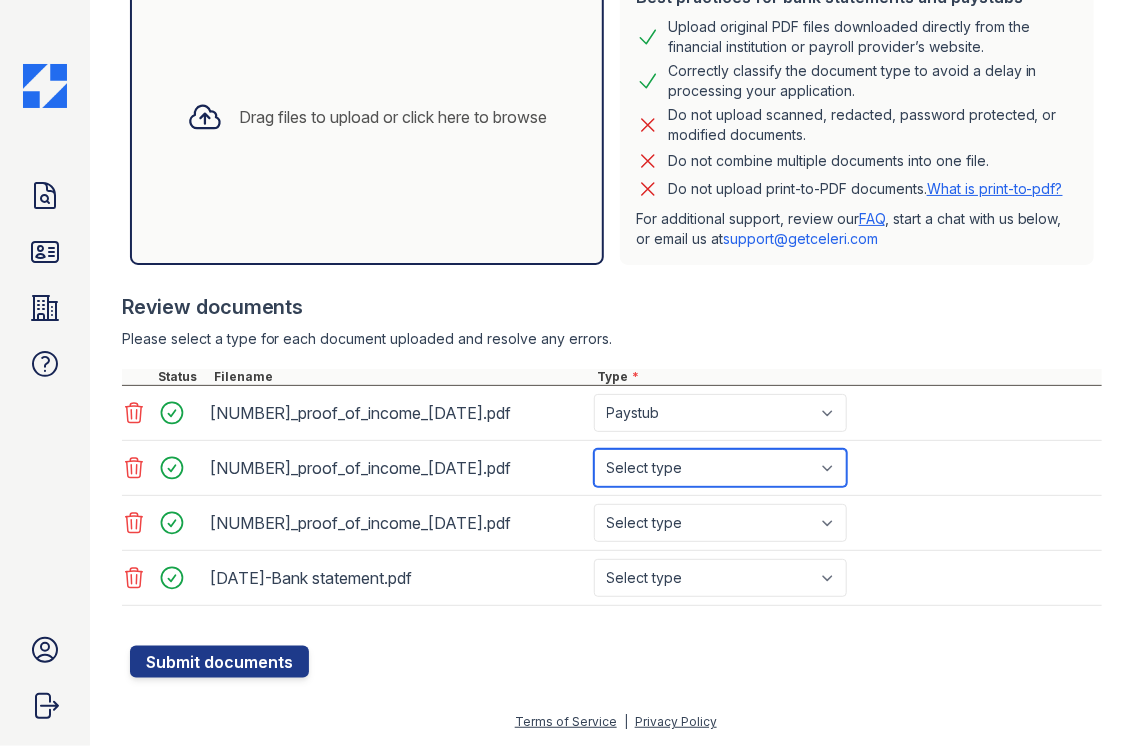 select on "paystub" 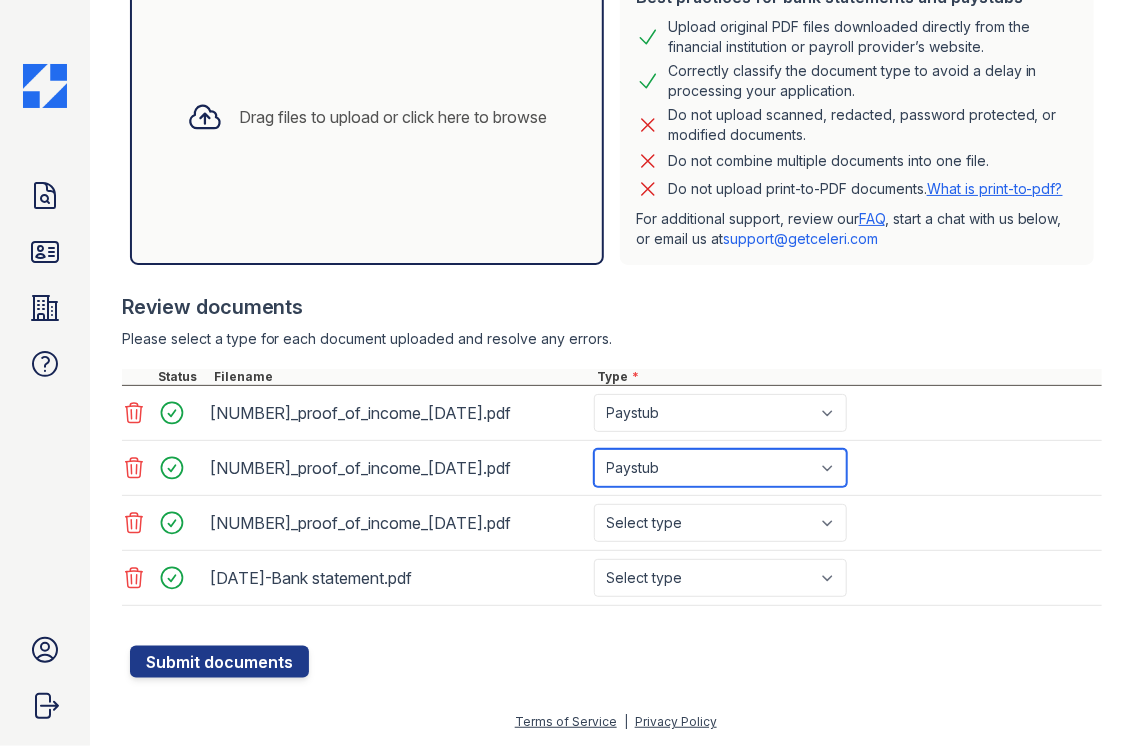 click on "Select type
Paystub
Bank Statement
Offer Letter
Tax Documents
Benefit Award Letter
Investment Account Statement
Other" at bounding box center [720, 468] 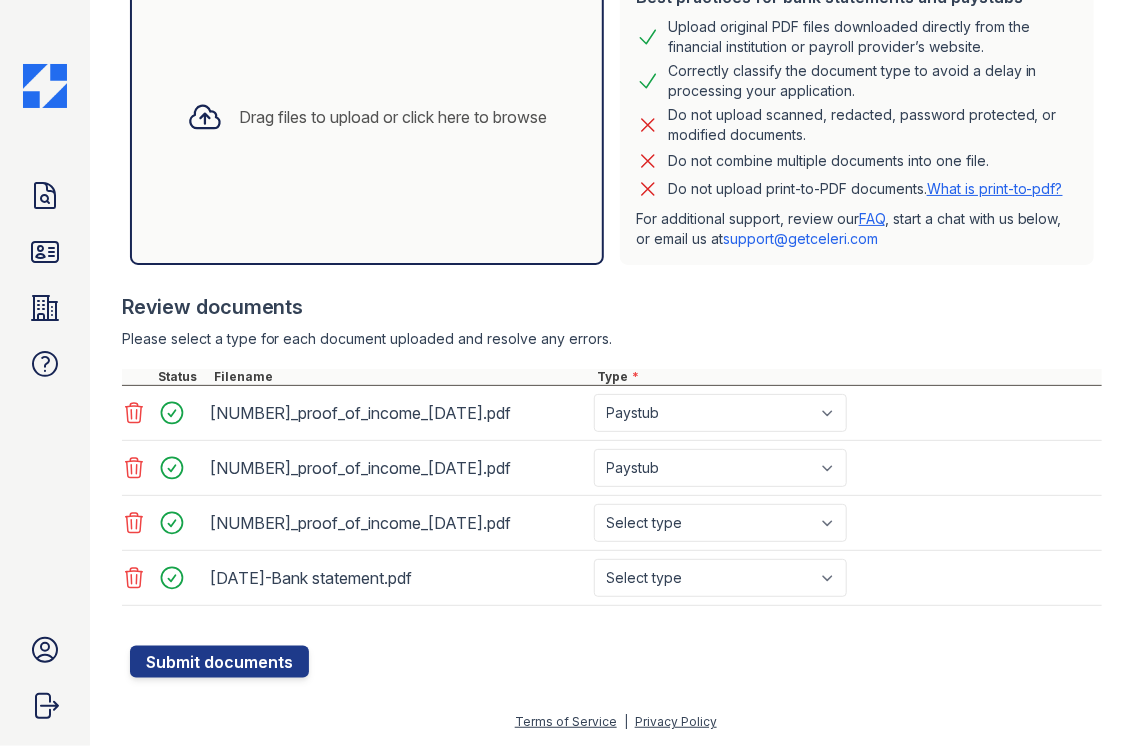 click on "[NUMBER]_proof_of_income_[DATE].pdf
Select type
Paystub
Bank Statement
Offer Letter
Tax Documents
Benefit Award Letter
Investment Account Statement
Other" at bounding box center (612, 523) 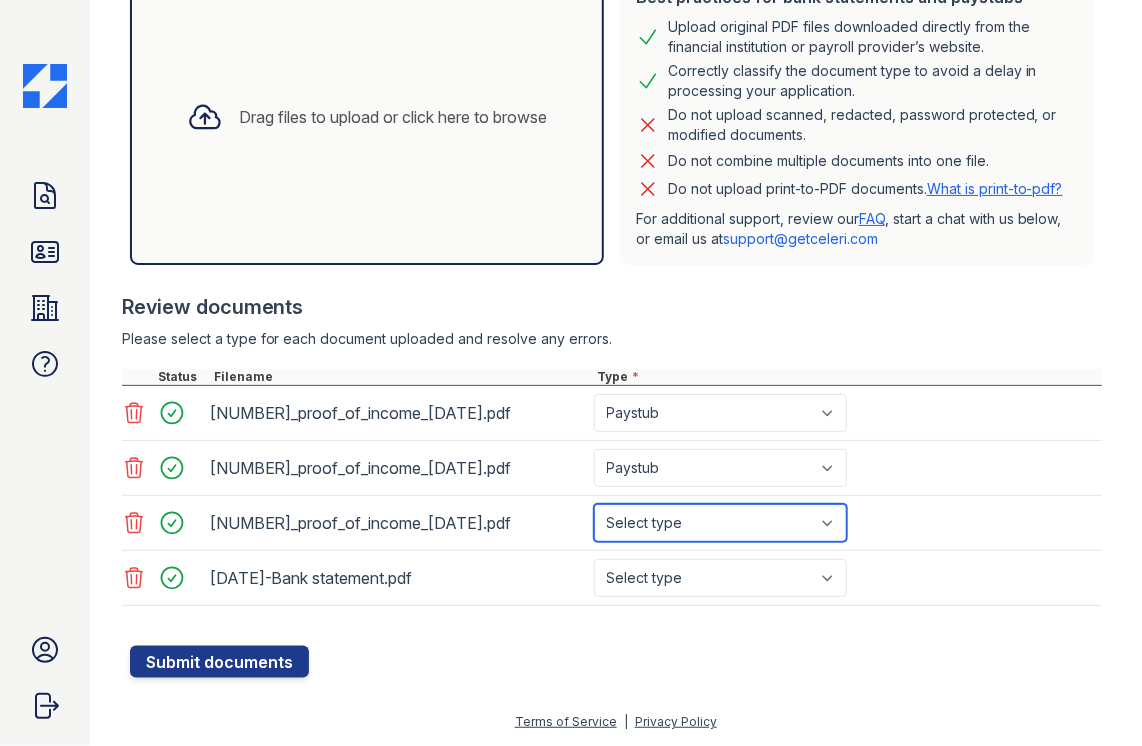 click on "Select type
Paystub
Bank Statement
Offer Letter
Tax Documents
Benefit Award Letter
Investment Account Statement
Other" at bounding box center [720, 523] 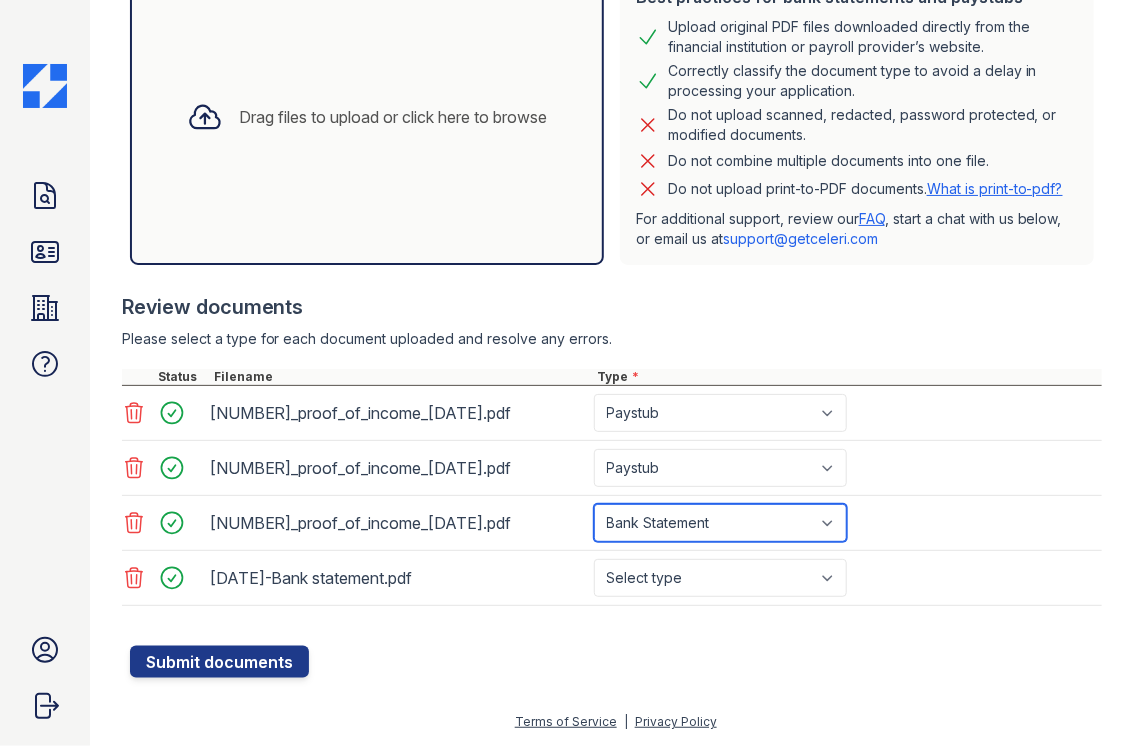 click on "Select type
Paystub
Bank Statement
Offer Letter
Tax Documents
Benefit Award Letter
Investment Account Statement
Other" at bounding box center [720, 523] 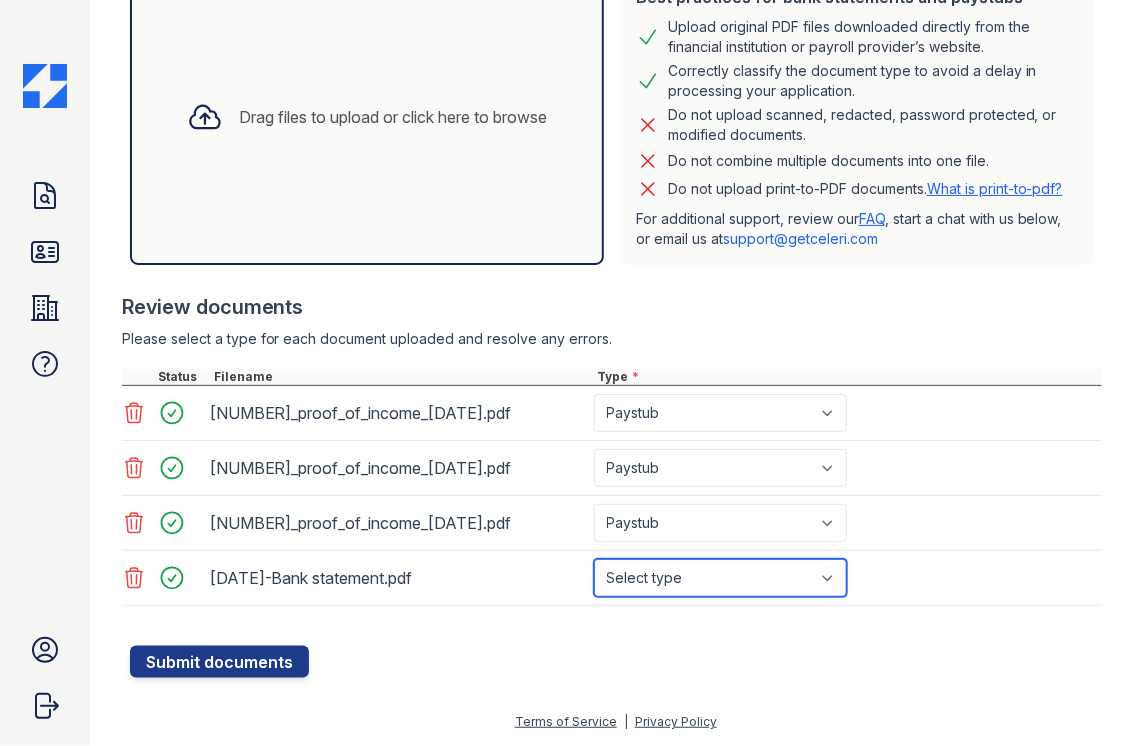 click on "Select type
Paystub
Bank Statement
Offer Letter
Tax Documents
Benefit Award Letter
Investment Account Statement
Other" at bounding box center [720, 578] 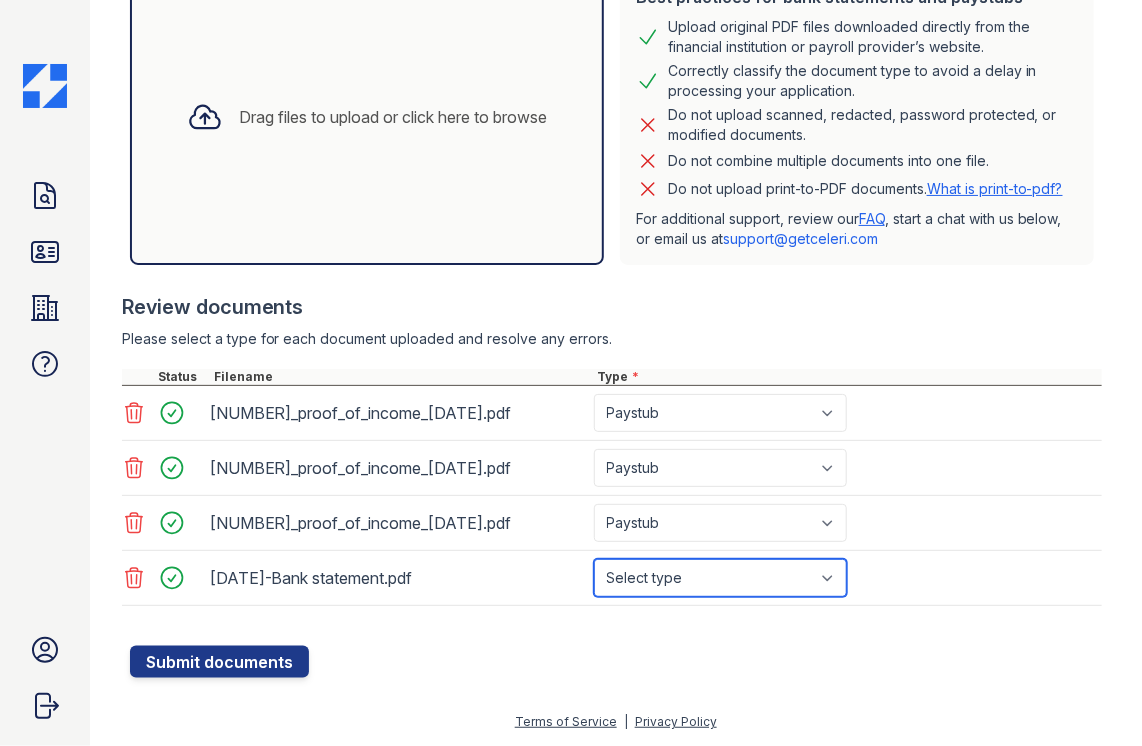 select on "paystub" 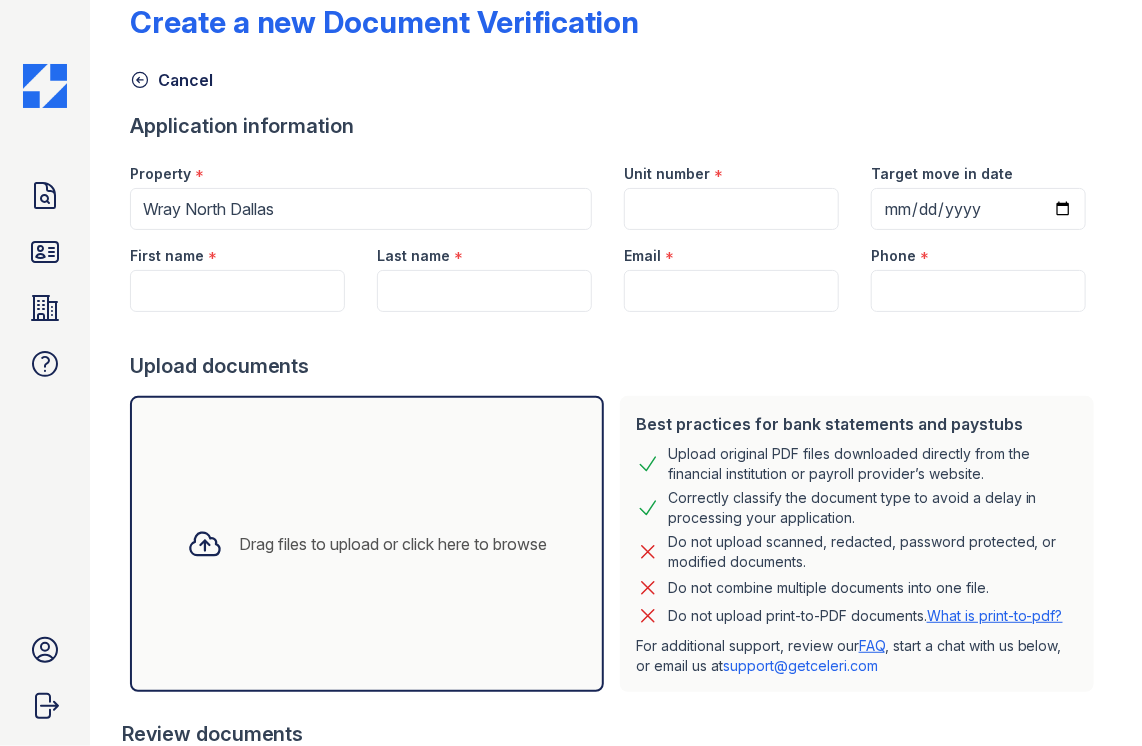 scroll, scrollTop: 0, scrollLeft: 0, axis: both 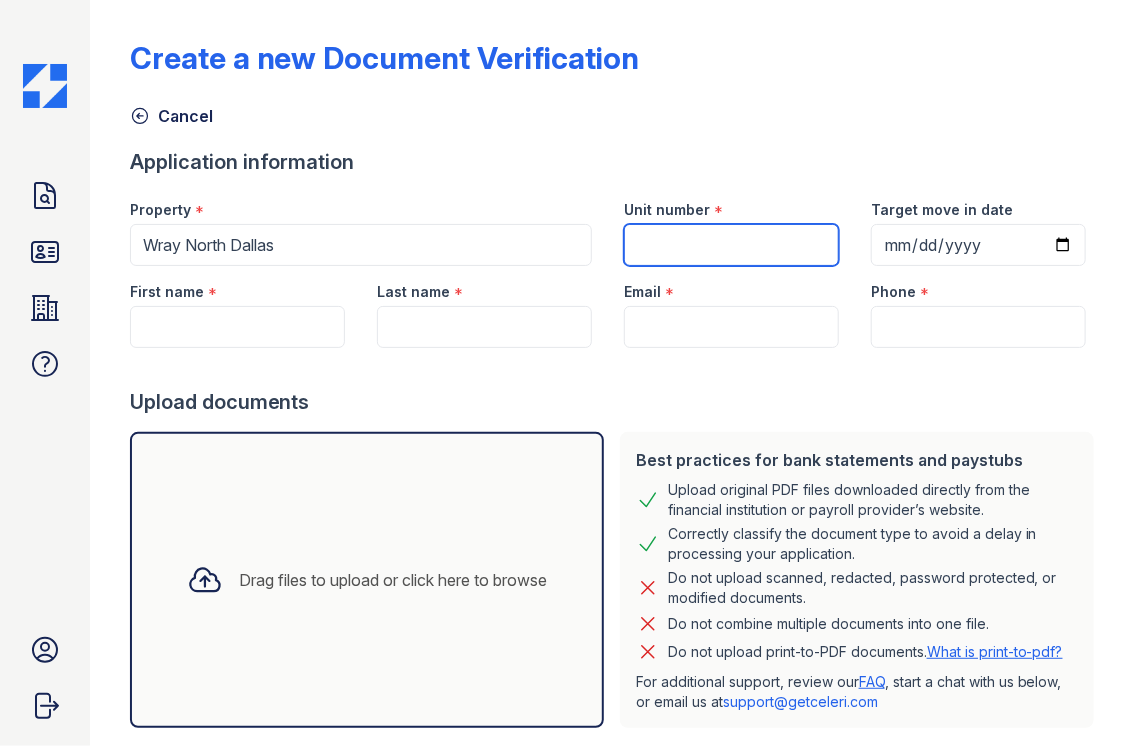 click on "Unit number" at bounding box center [731, 245] 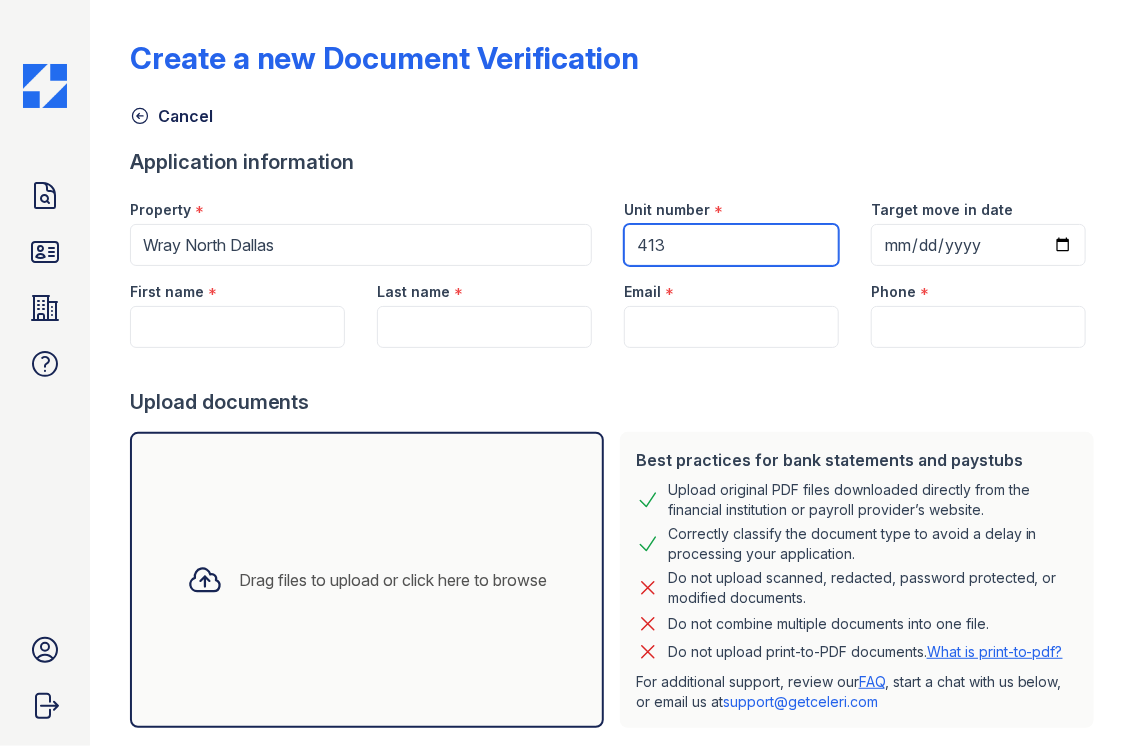 type on "413" 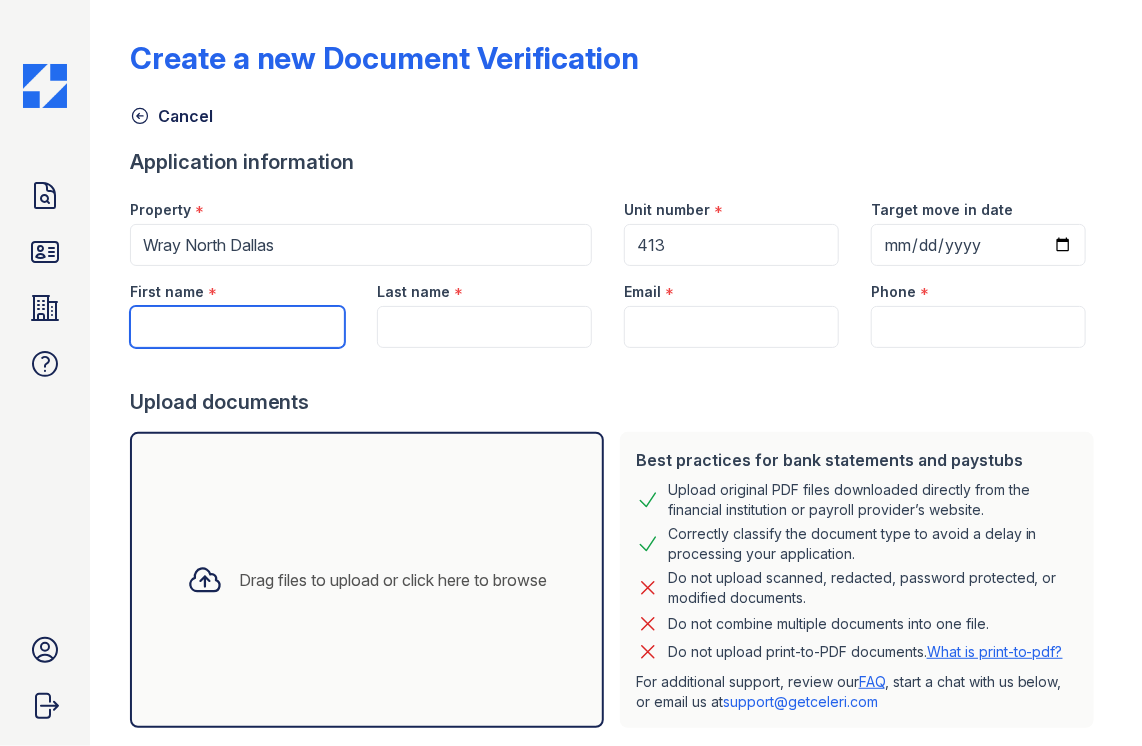 click on "First name" at bounding box center (237, 327) 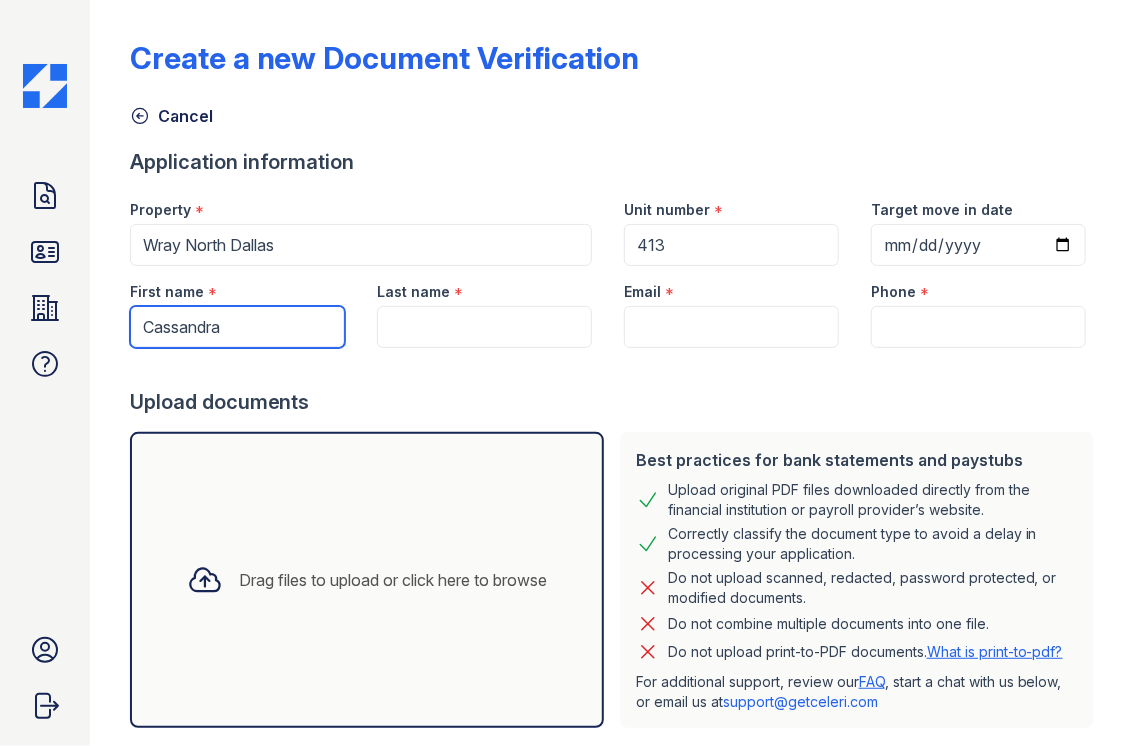 type on "Cassandra" 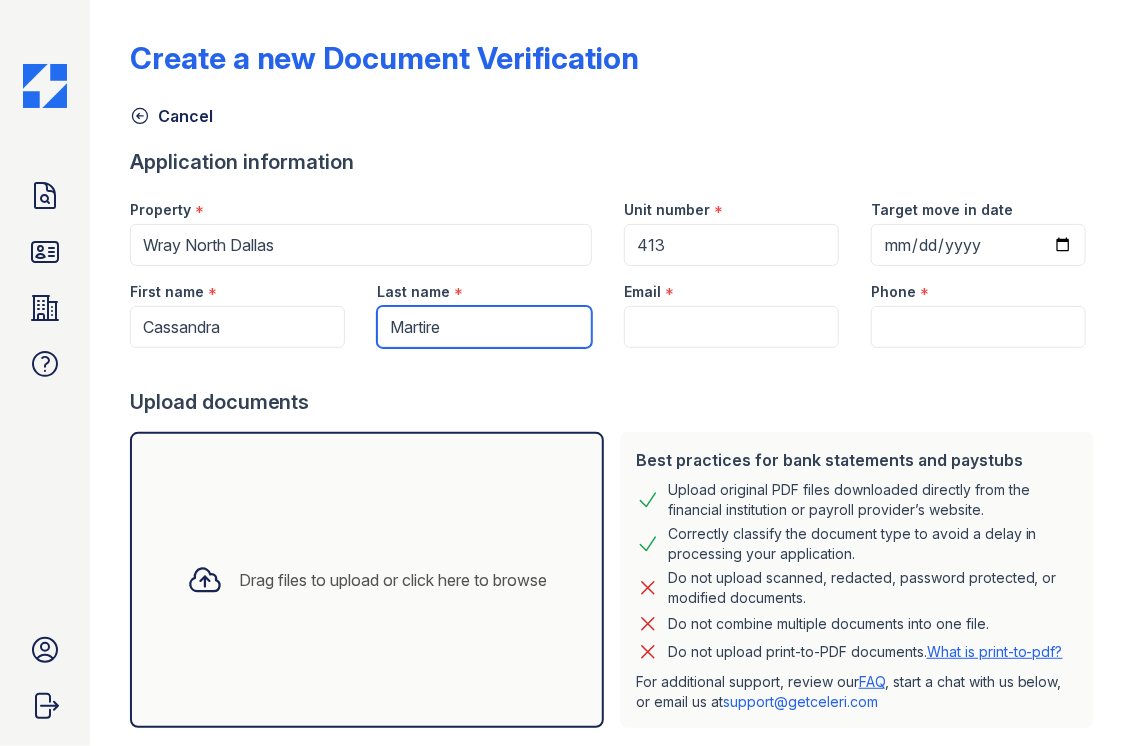 type on "Martire" 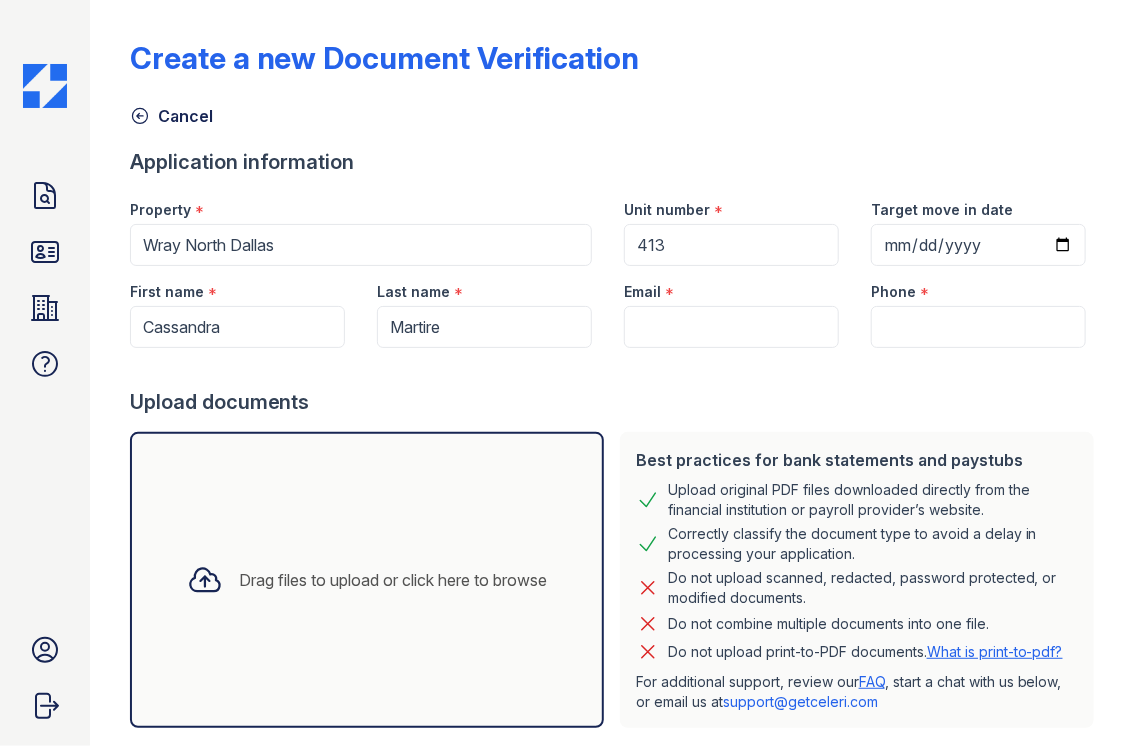 click at bounding box center (616, 368) 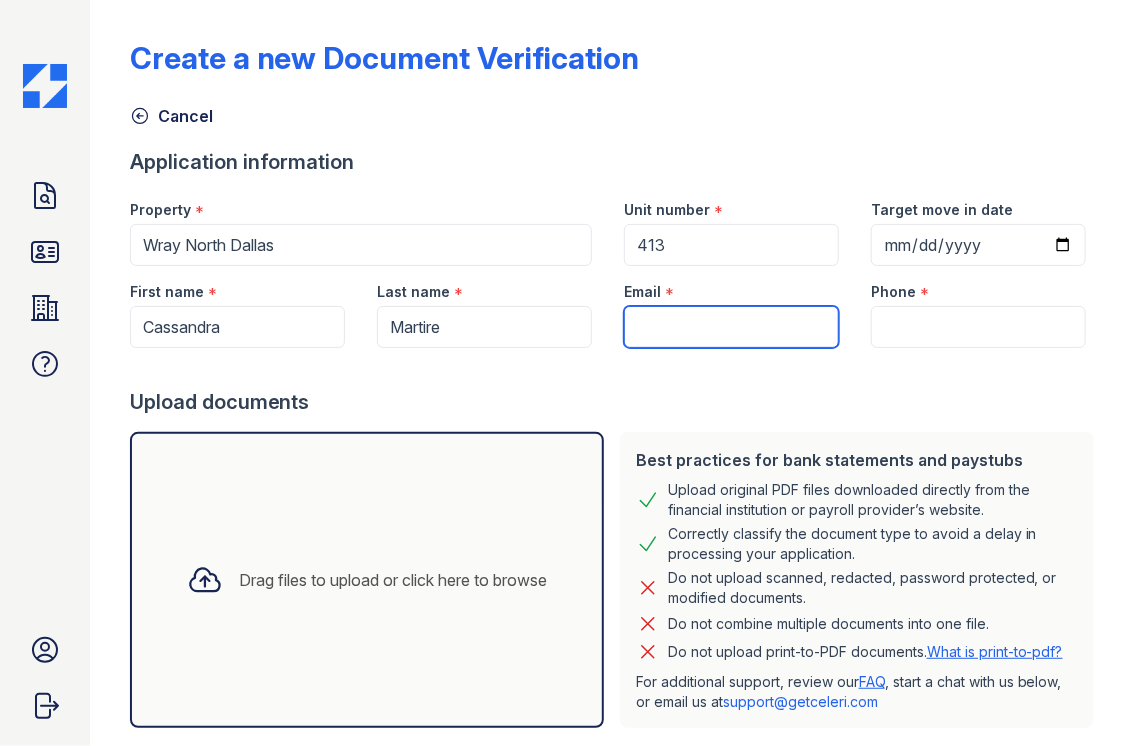 click on "Email" at bounding box center (731, 327) 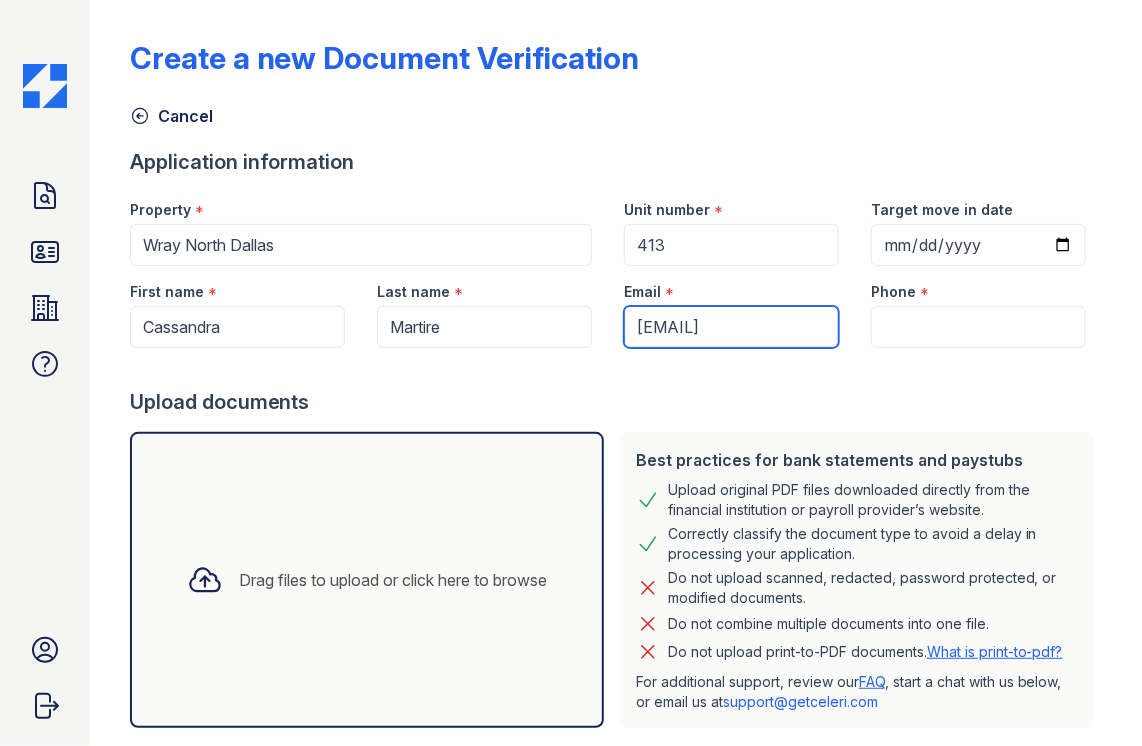 scroll, scrollTop: 0, scrollLeft: 53, axis: horizontal 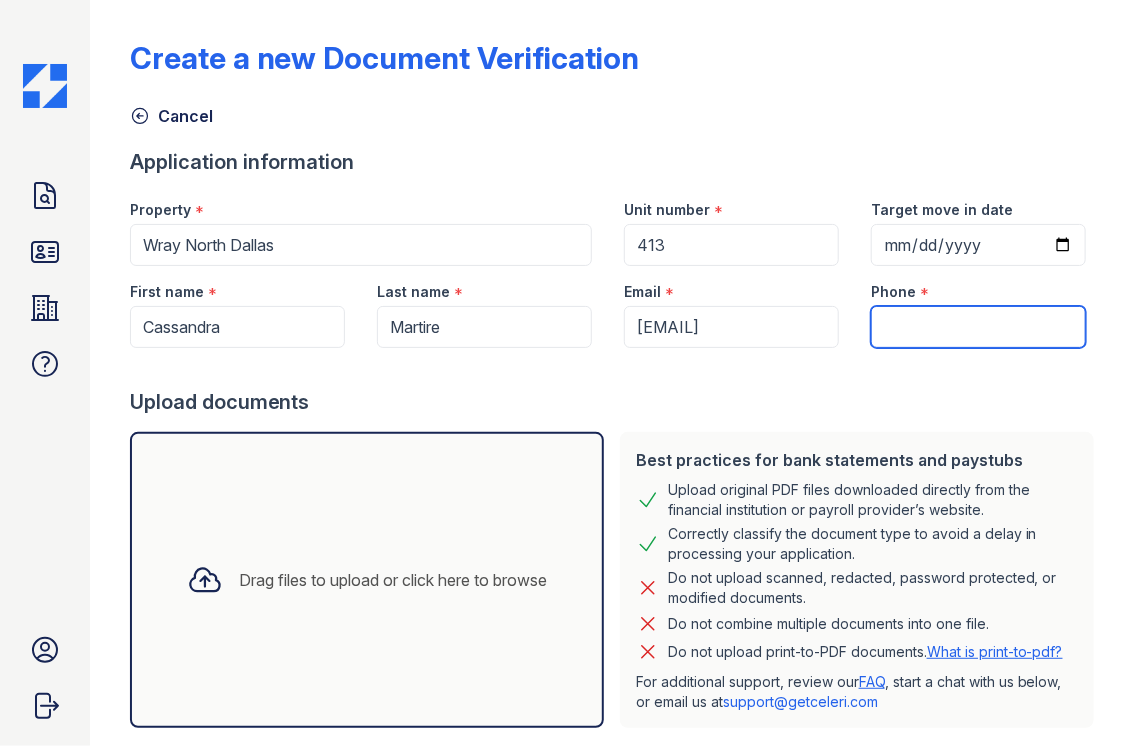 click on "Phone" at bounding box center [978, 327] 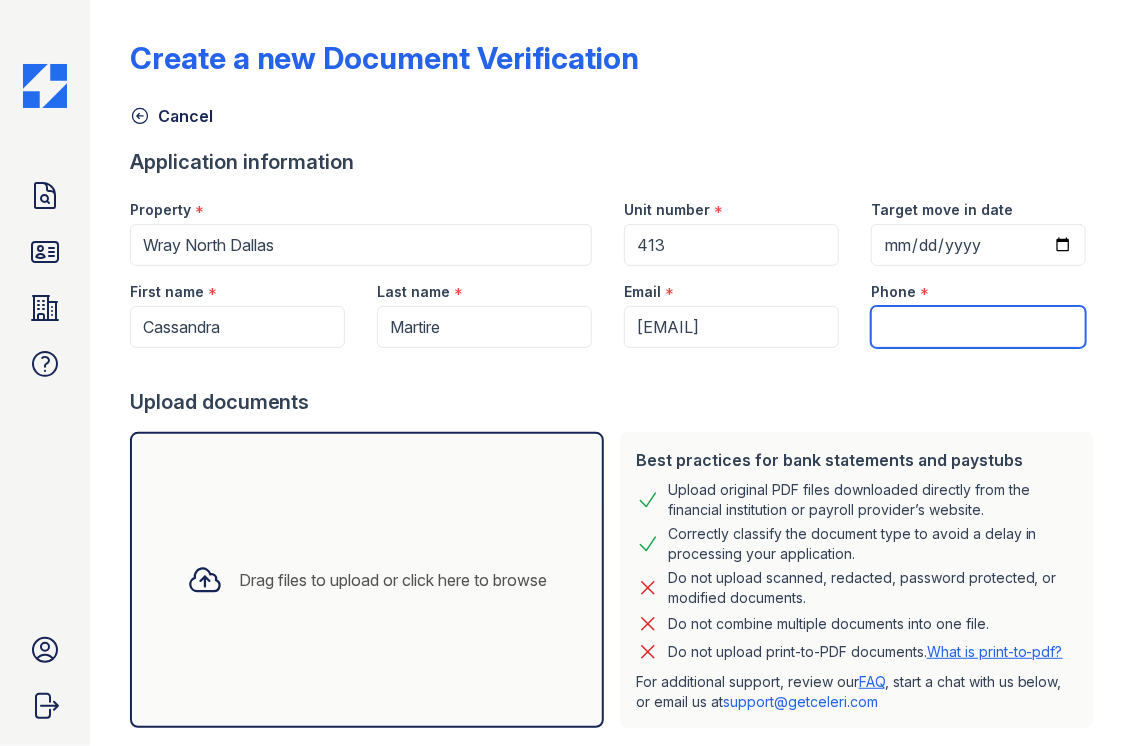 paste on "[PHONE]" 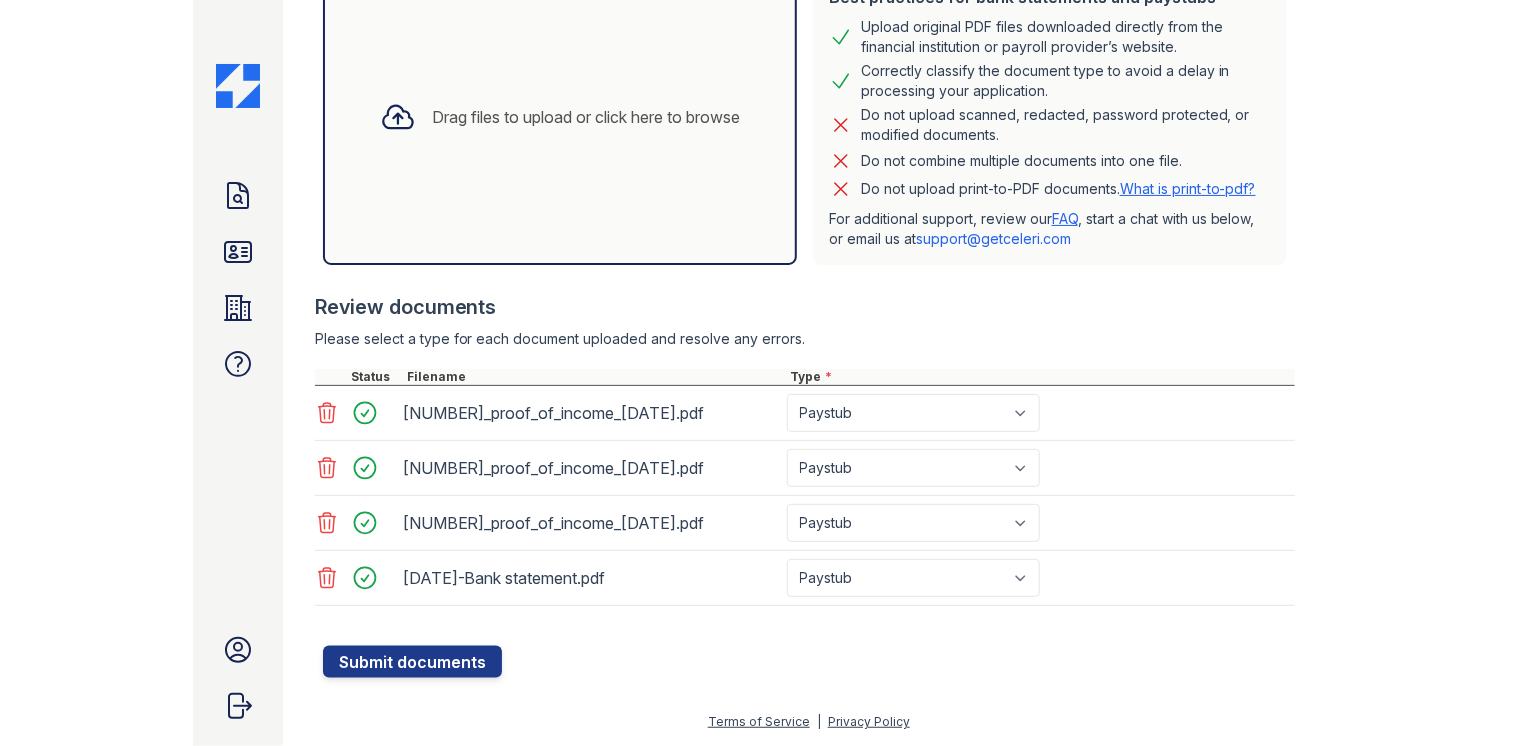 scroll, scrollTop: 475, scrollLeft: 0, axis: vertical 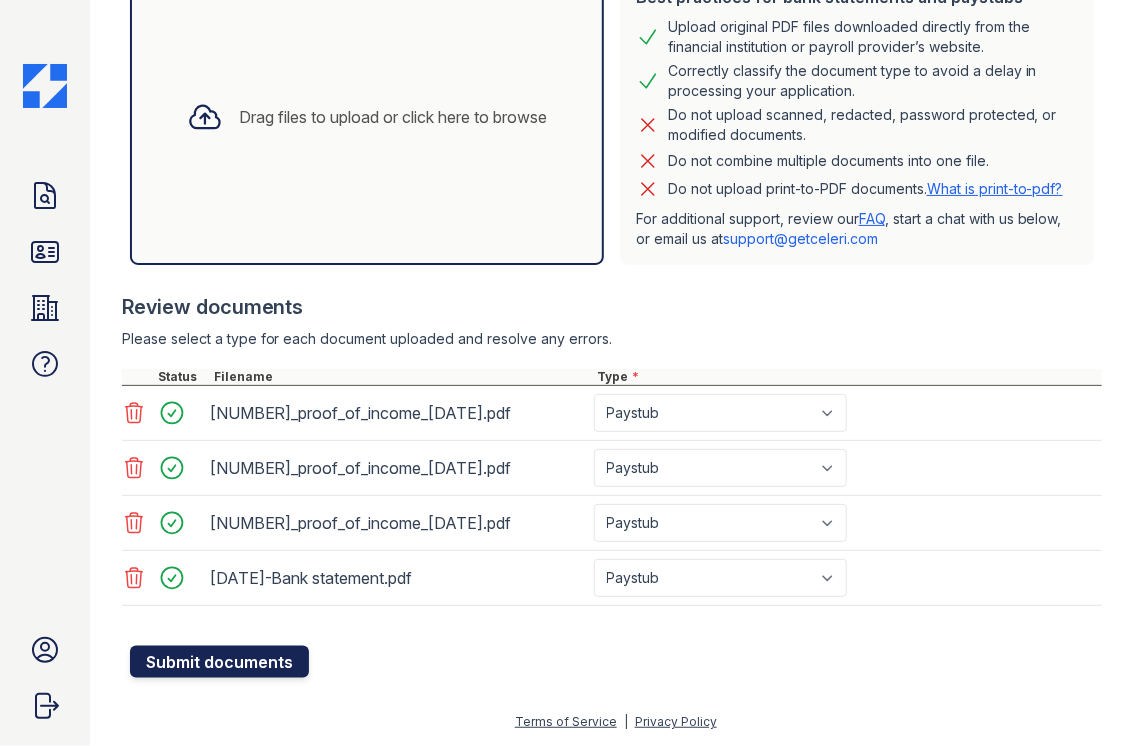 type on "[PHONE]" 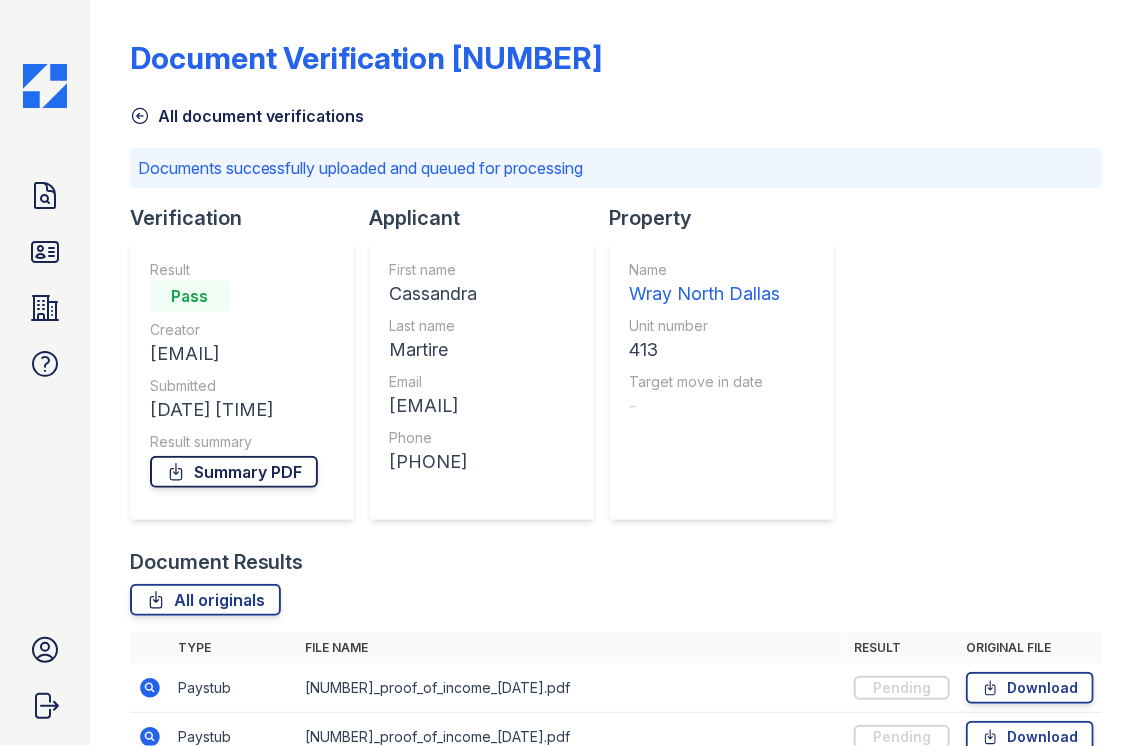 click on "Summary PDF" at bounding box center (234, 472) 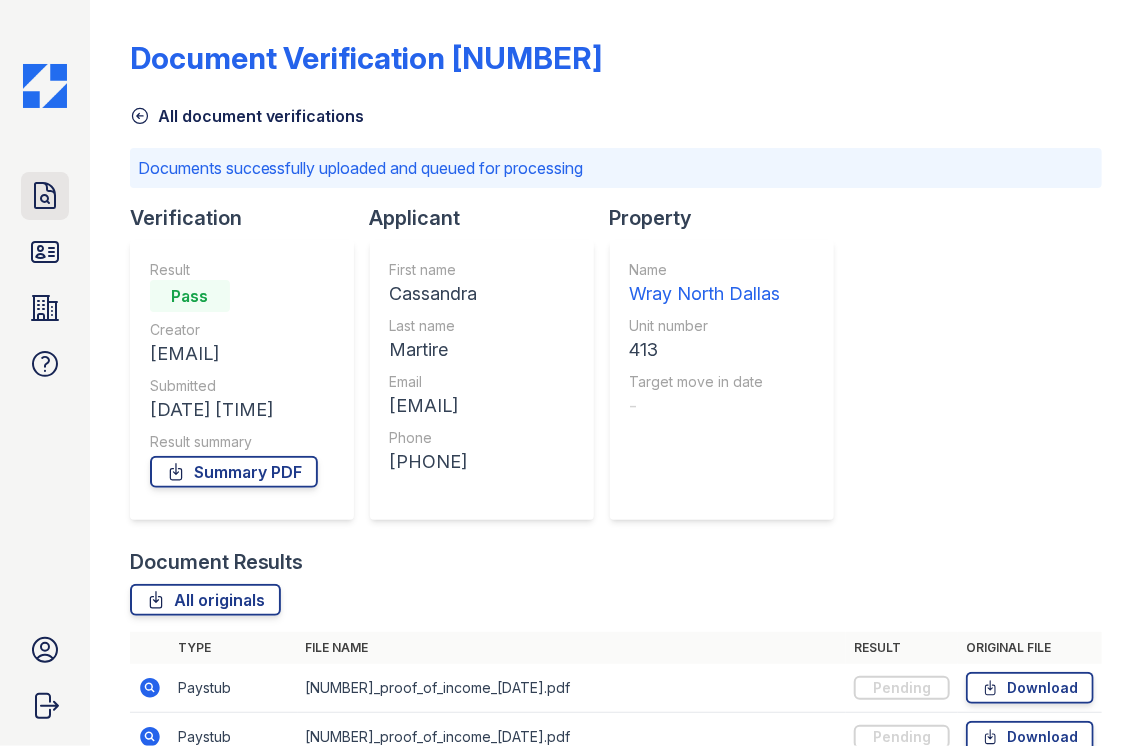 drag, startPoint x: 28, startPoint y: 203, endPoint x: 36, endPoint y: 217, distance: 16.124516 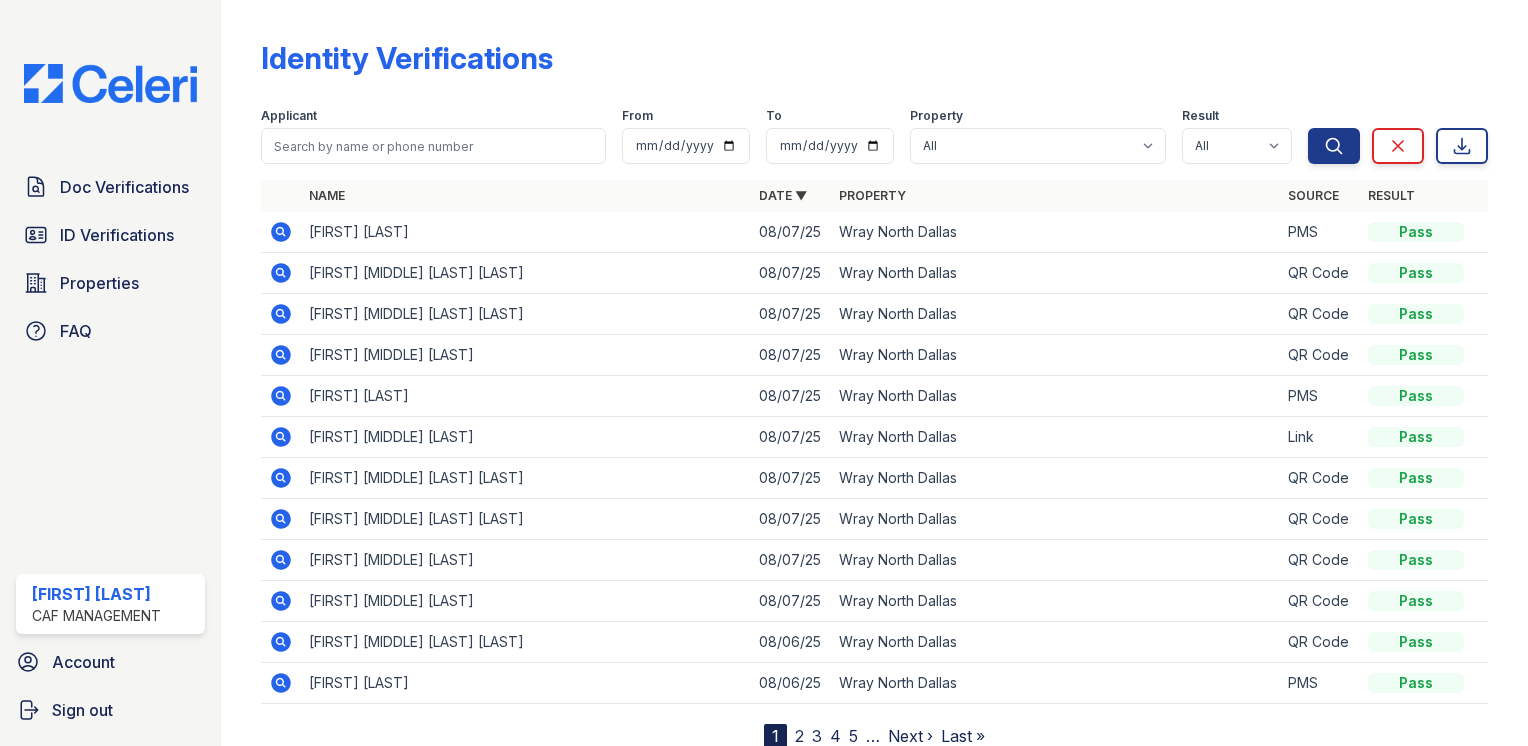 click 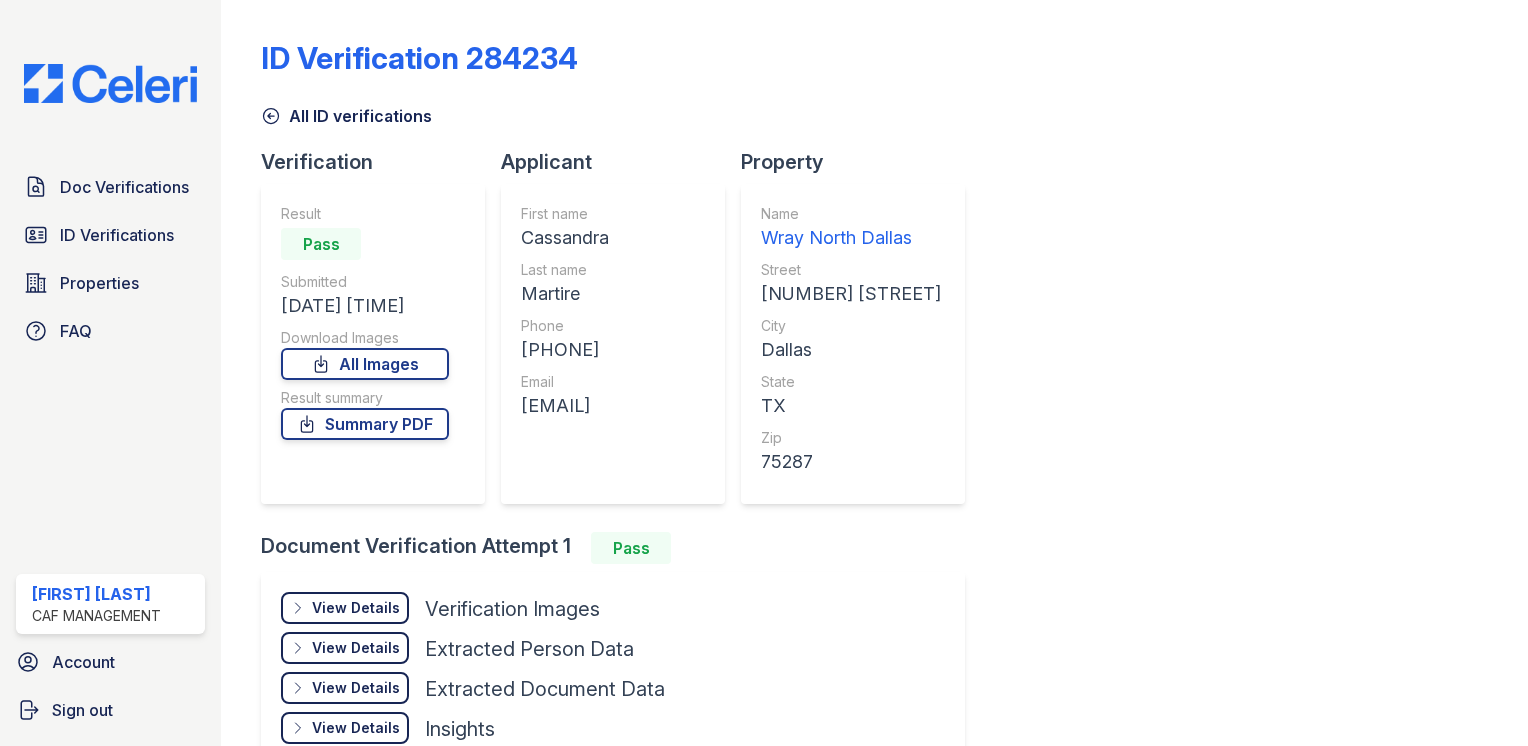 scroll, scrollTop: 0, scrollLeft: 0, axis: both 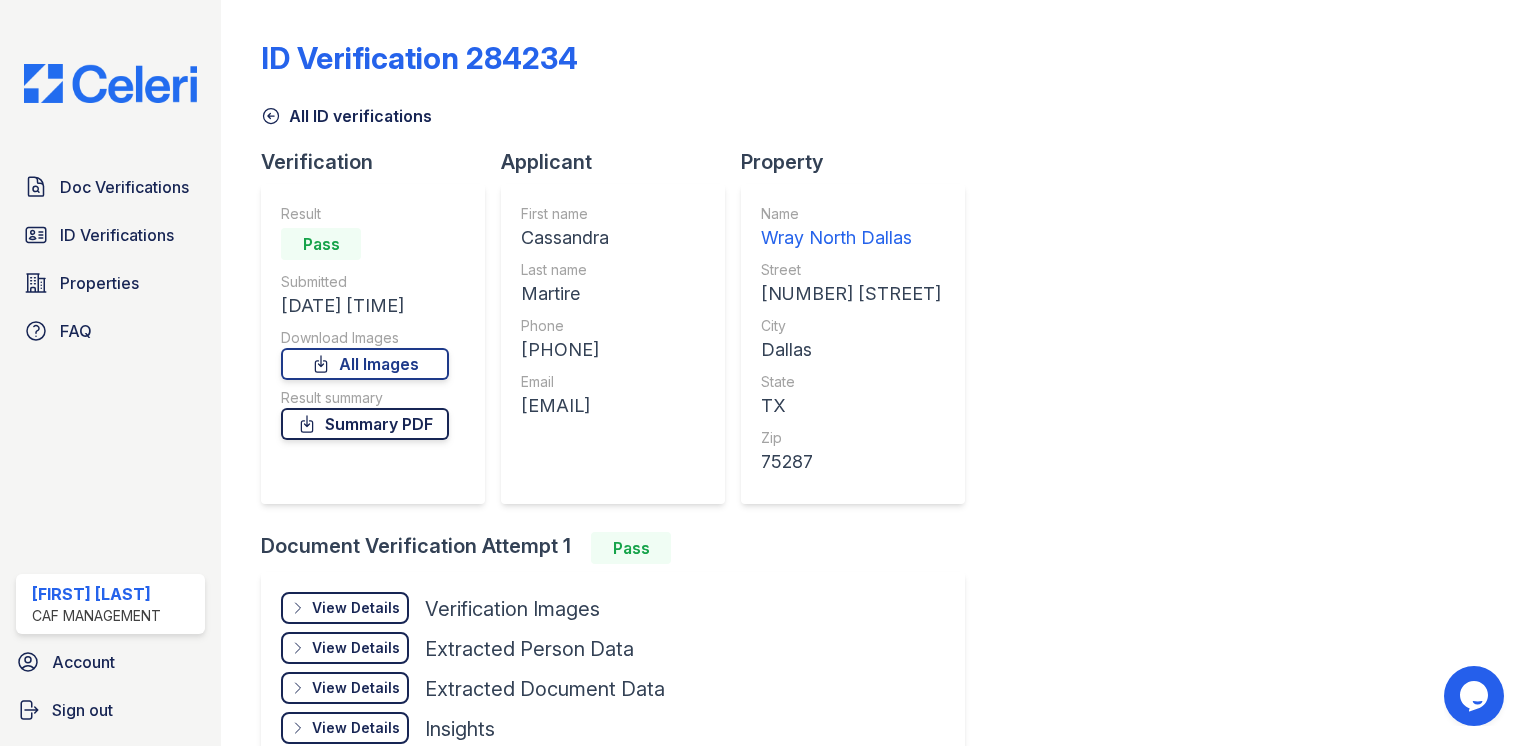 click on "Summary PDF" at bounding box center [365, 424] 